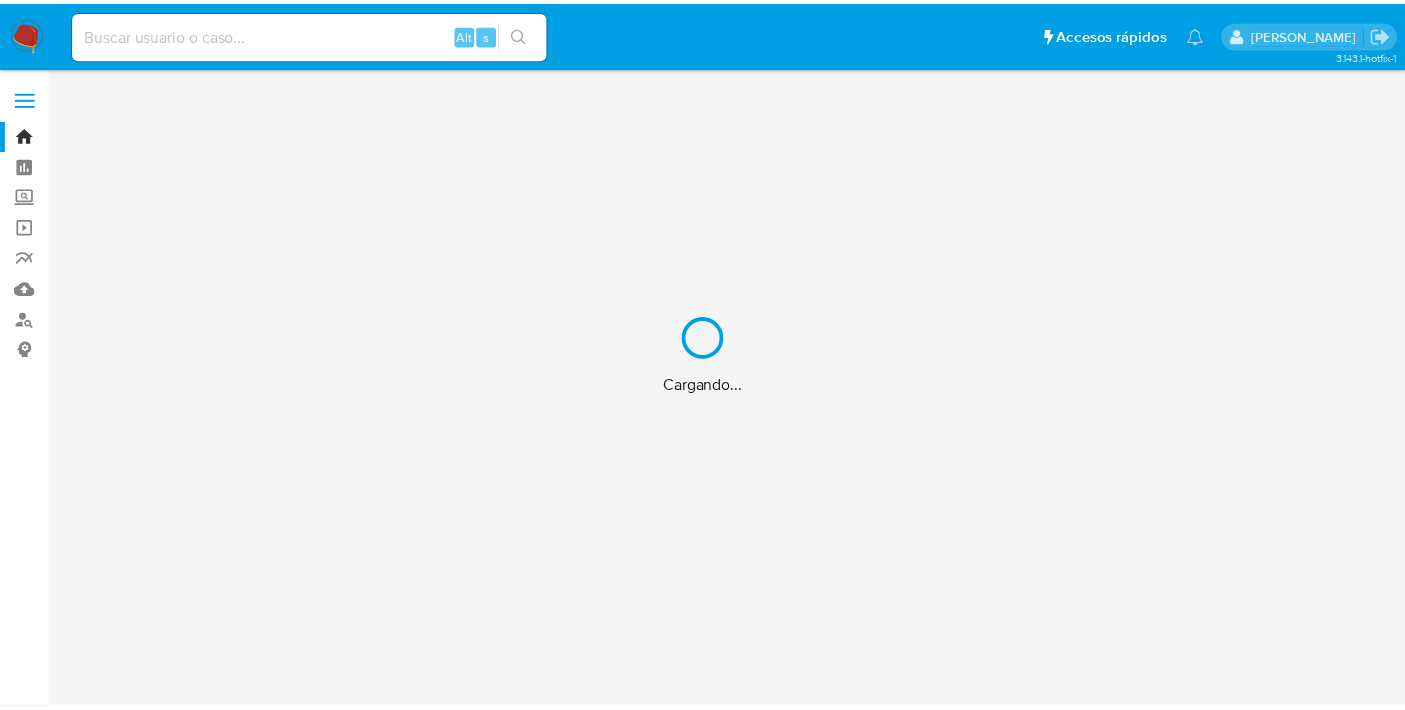 scroll, scrollTop: 0, scrollLeft: 0, axis: both 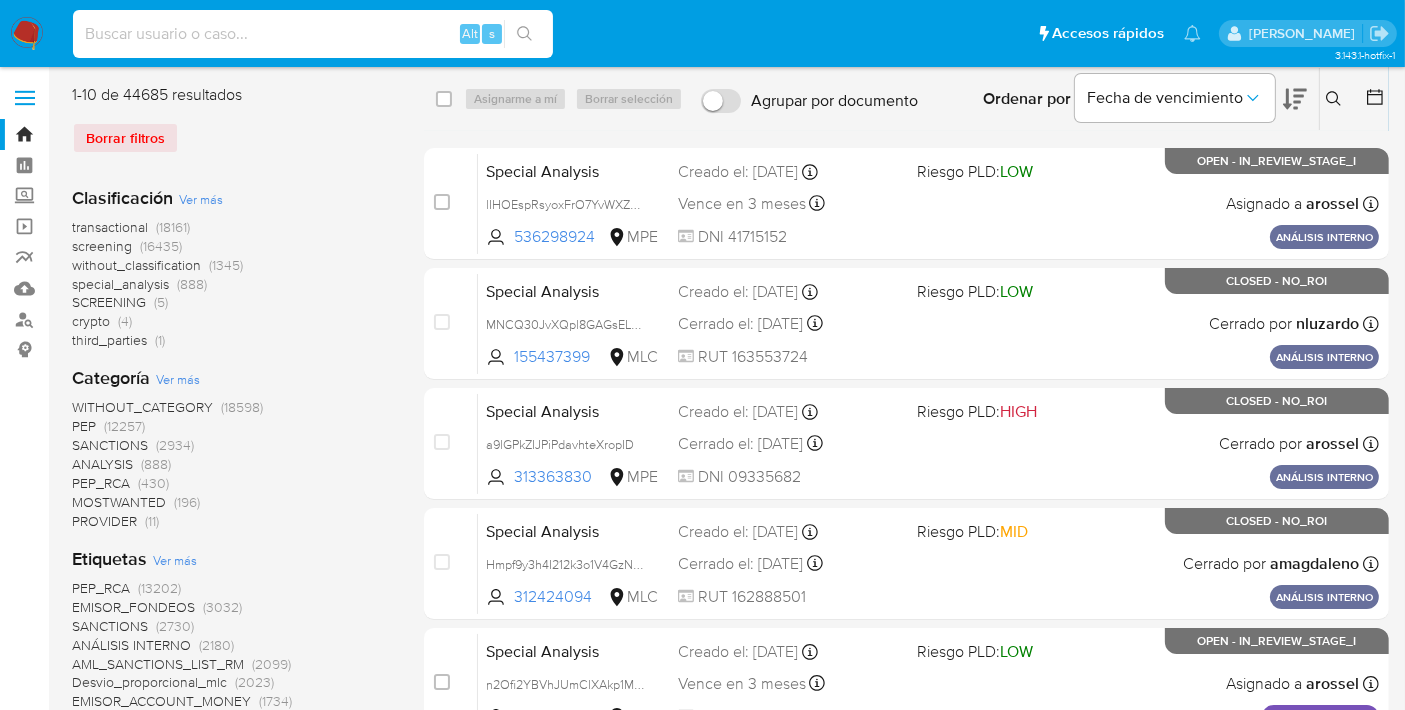 click at bounding box center [313, 34] 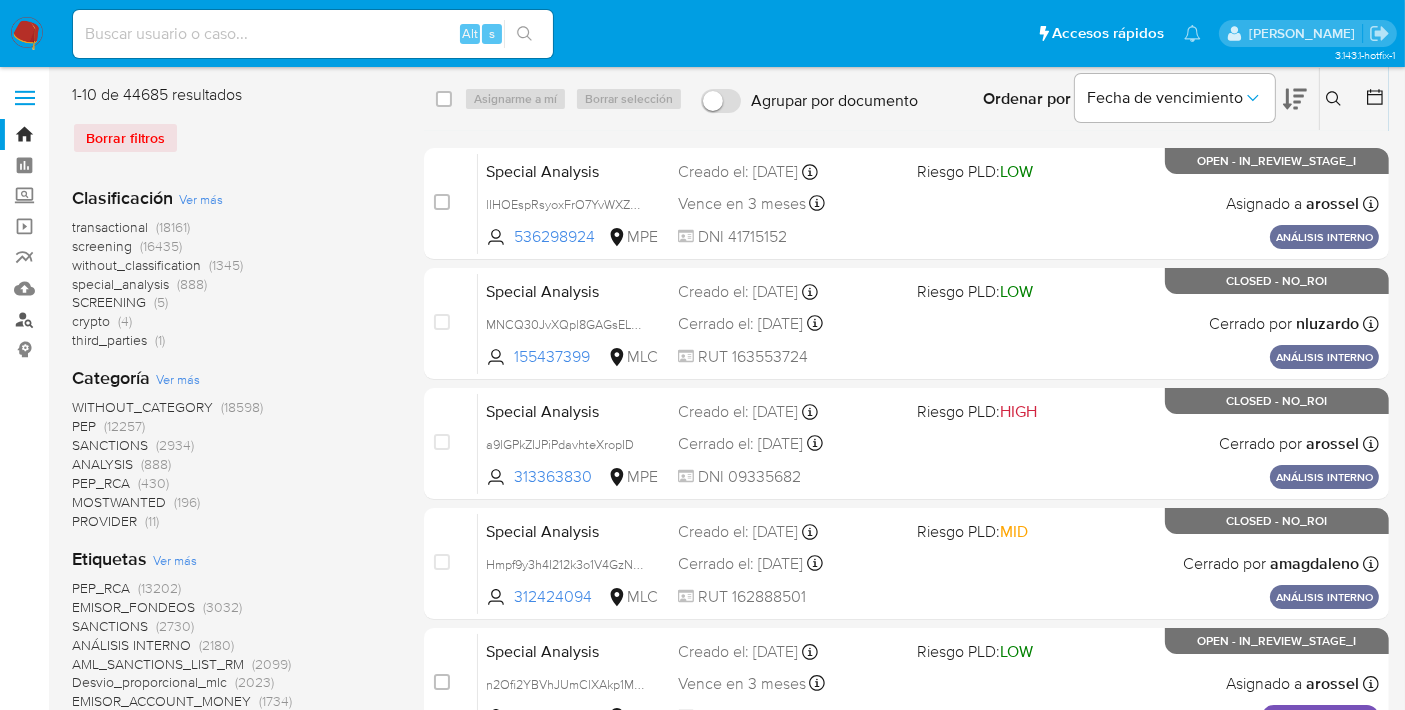 click on "Buscador de personas" at bounding box center (119, 319) 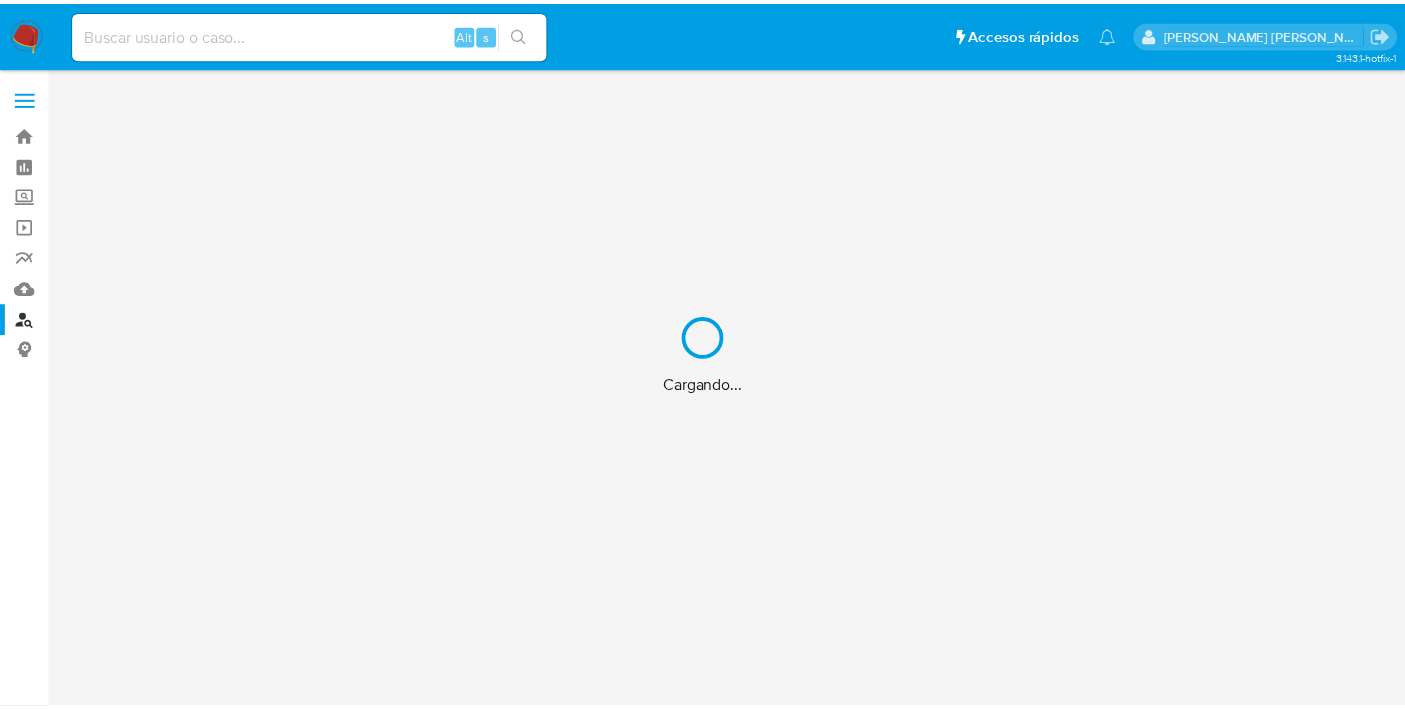 scroll, scrollTop: 0, scrollLeft: 0, axis: both 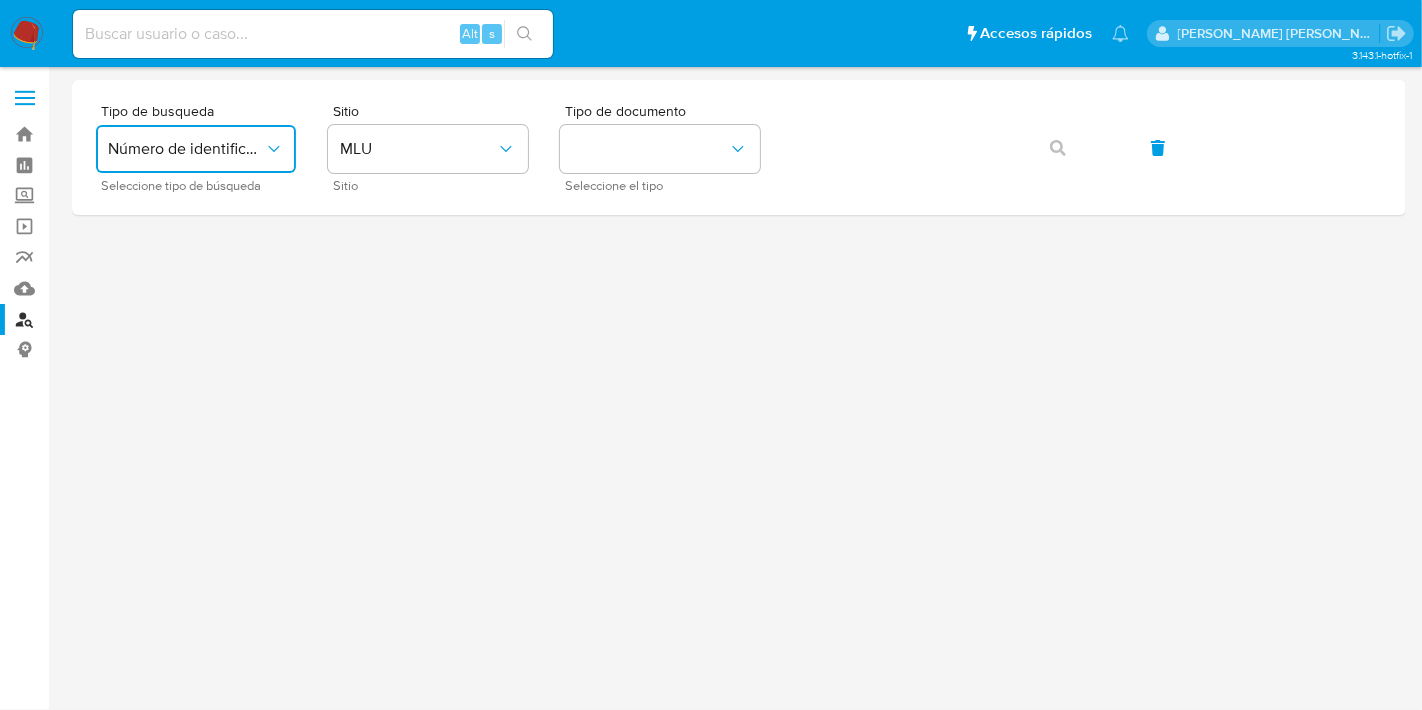 click on "Número de identificación" at bounding box center (186, 149) 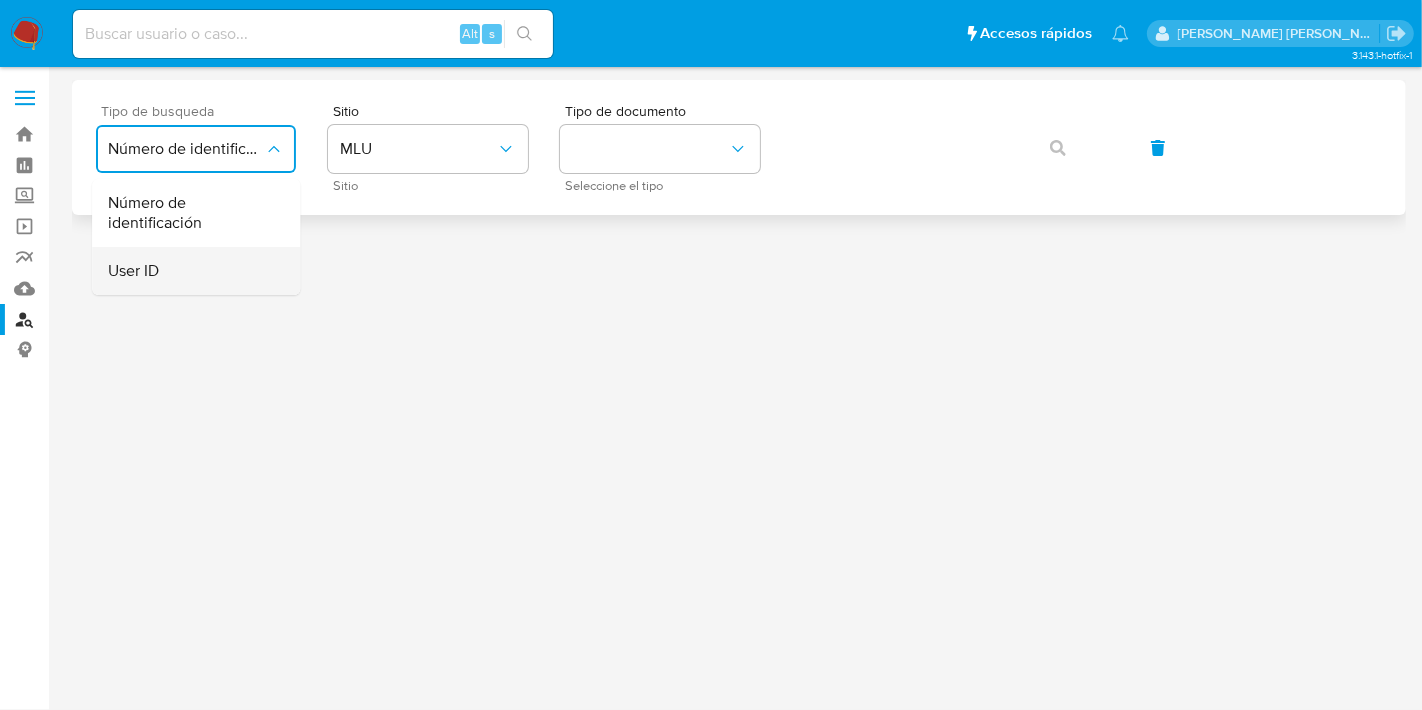 click on "User ID" at bounding box center [190, 271] 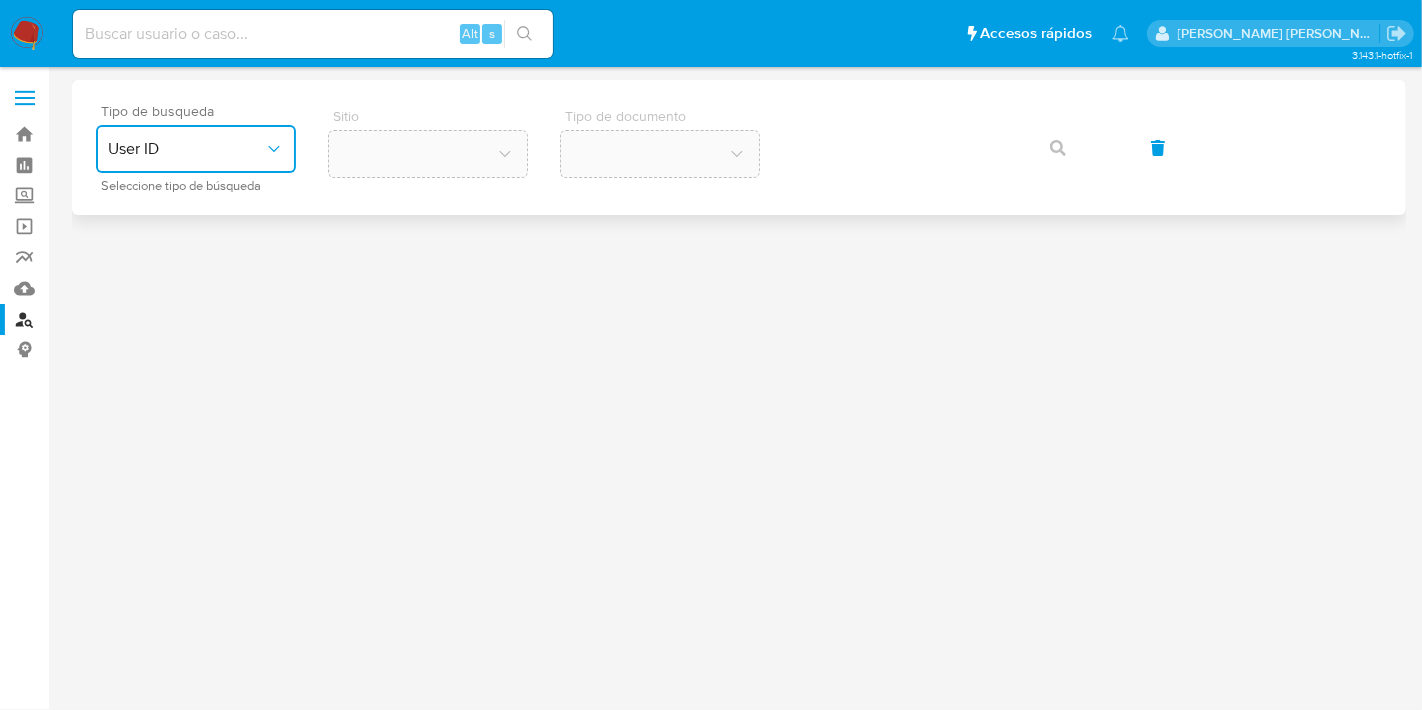 click 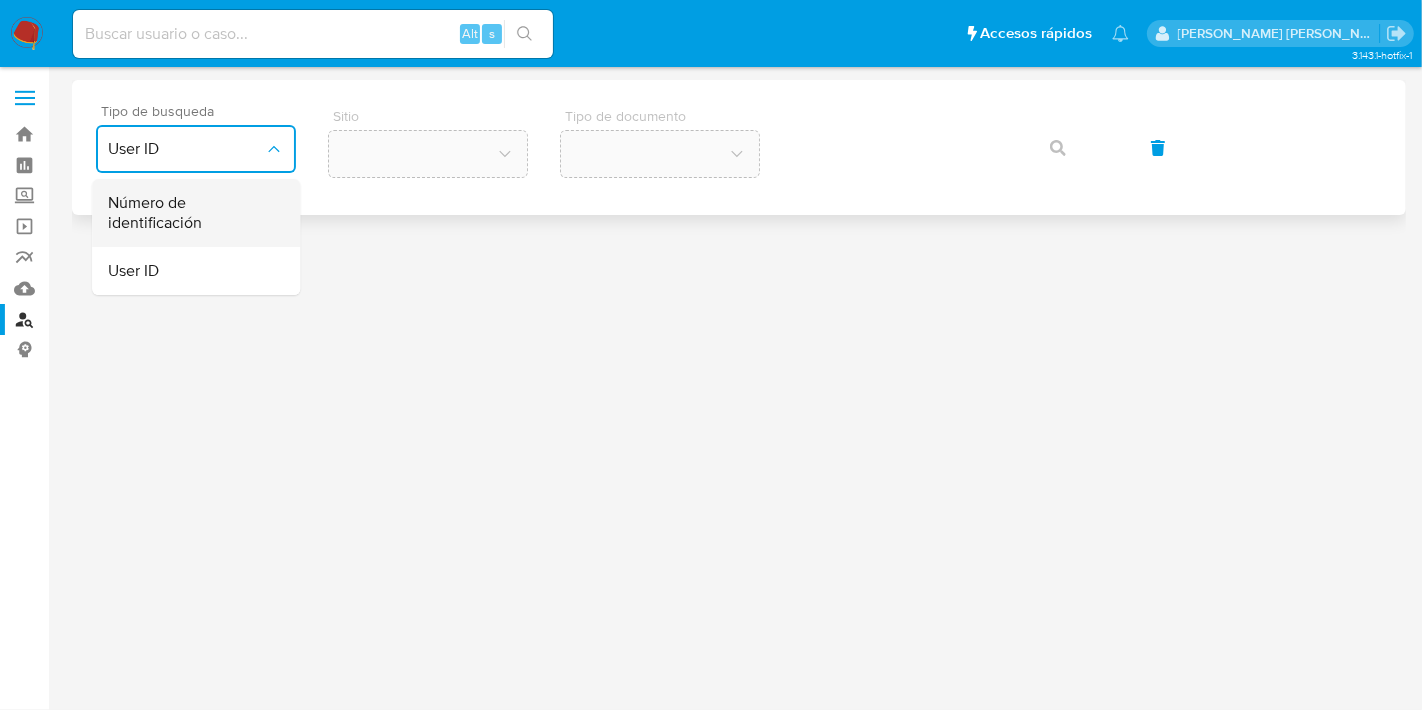 click on "Número de identificación" at bounding box center [190, 213] 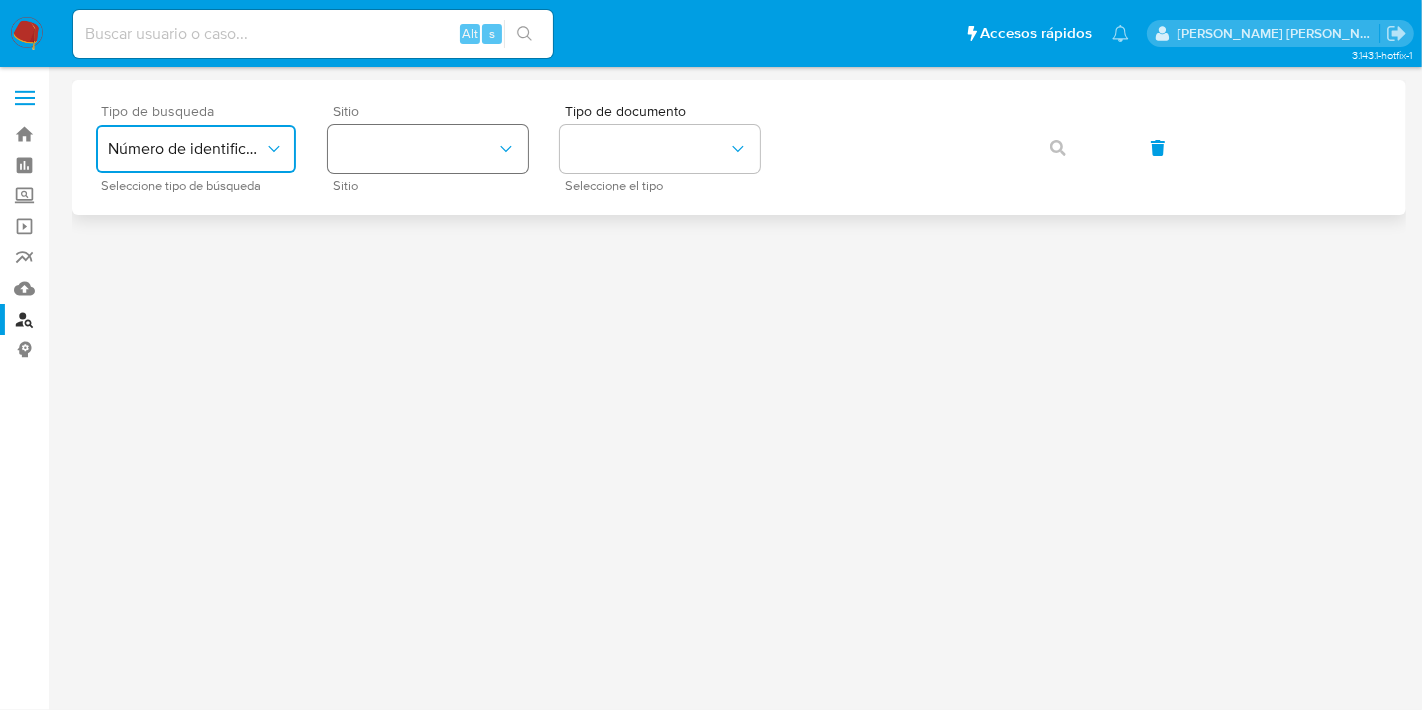 click at bounding box center (428, 149) 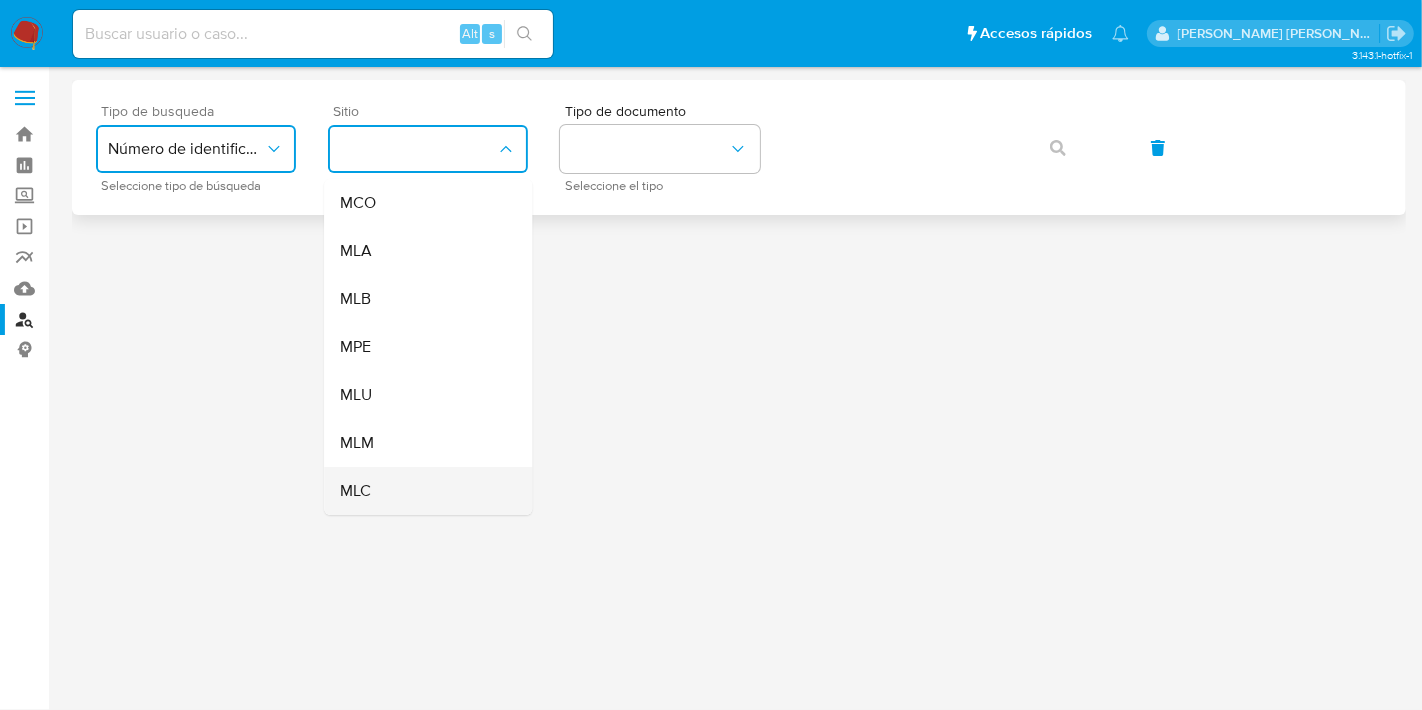 click on "MLC" at bounding box center [422, 491] 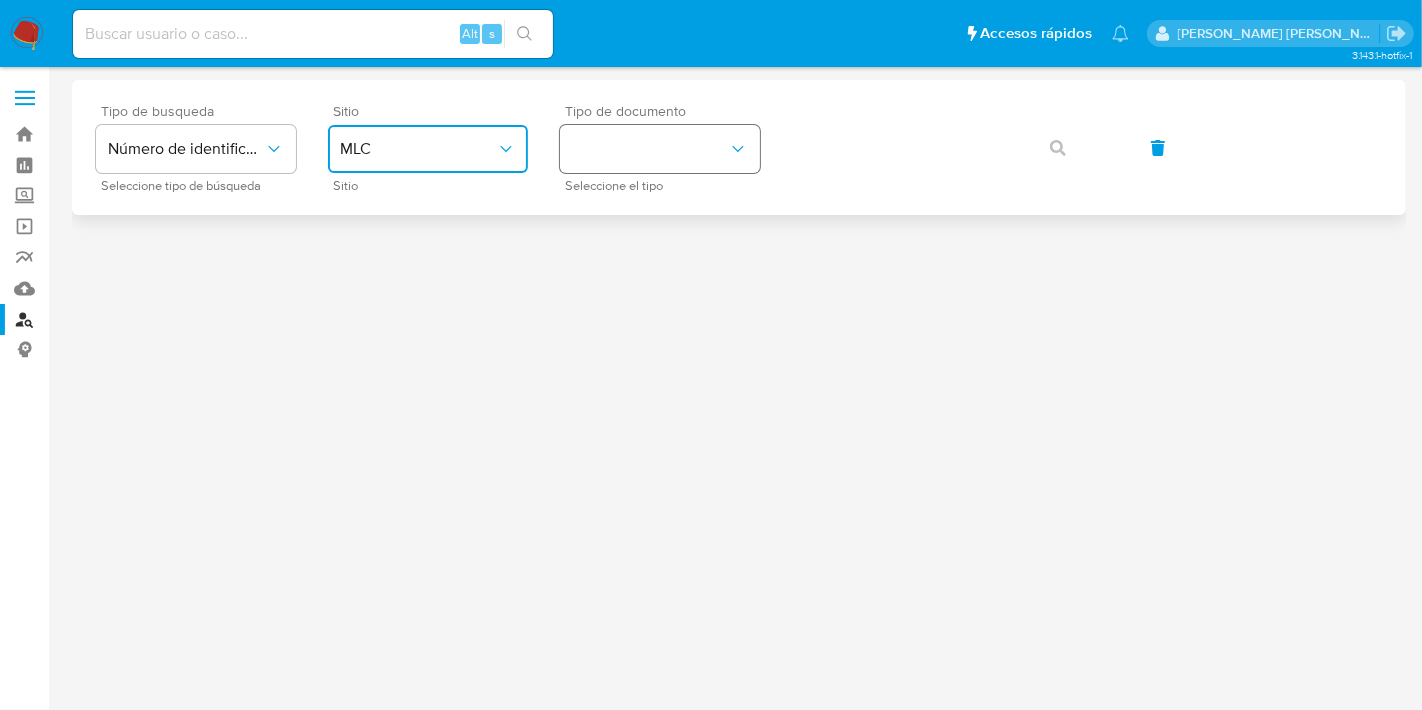 click at bounding box center [660, 149] 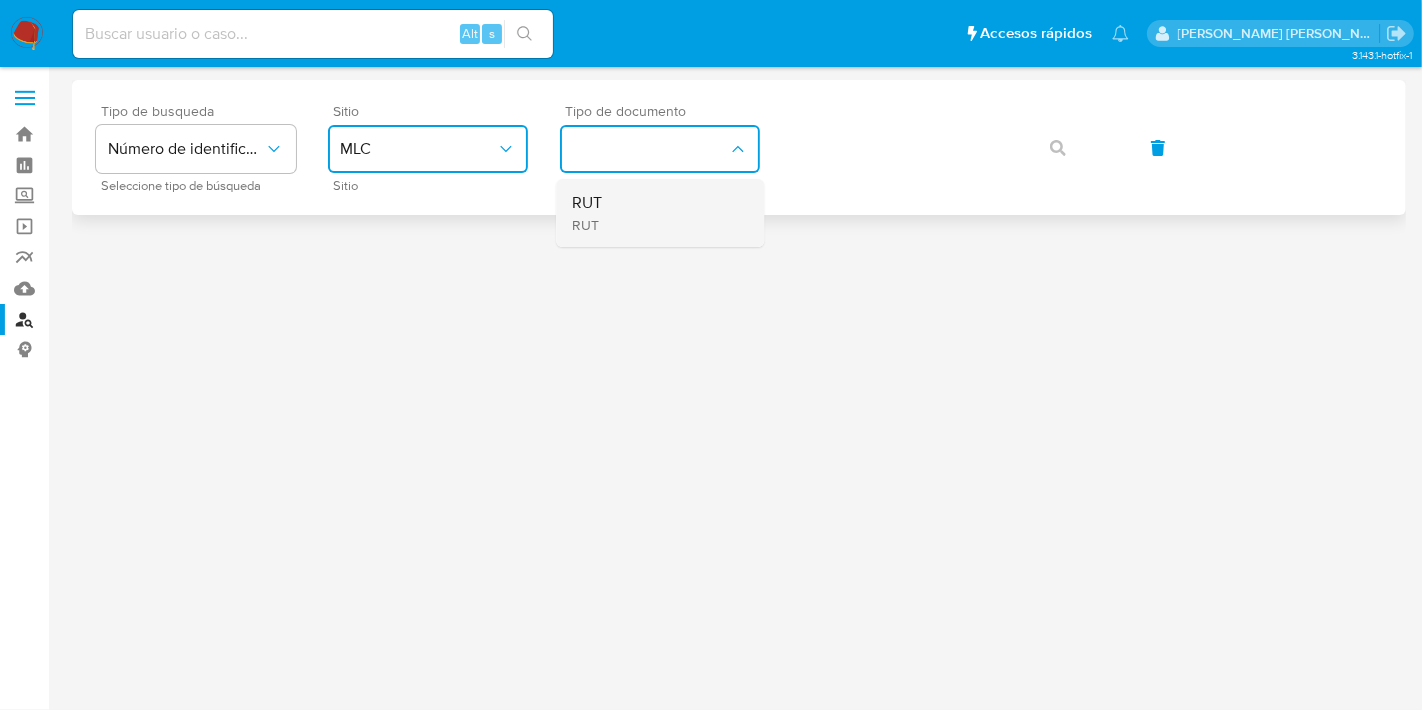 click on "RUT RUT" at bounding box center (654, 213) 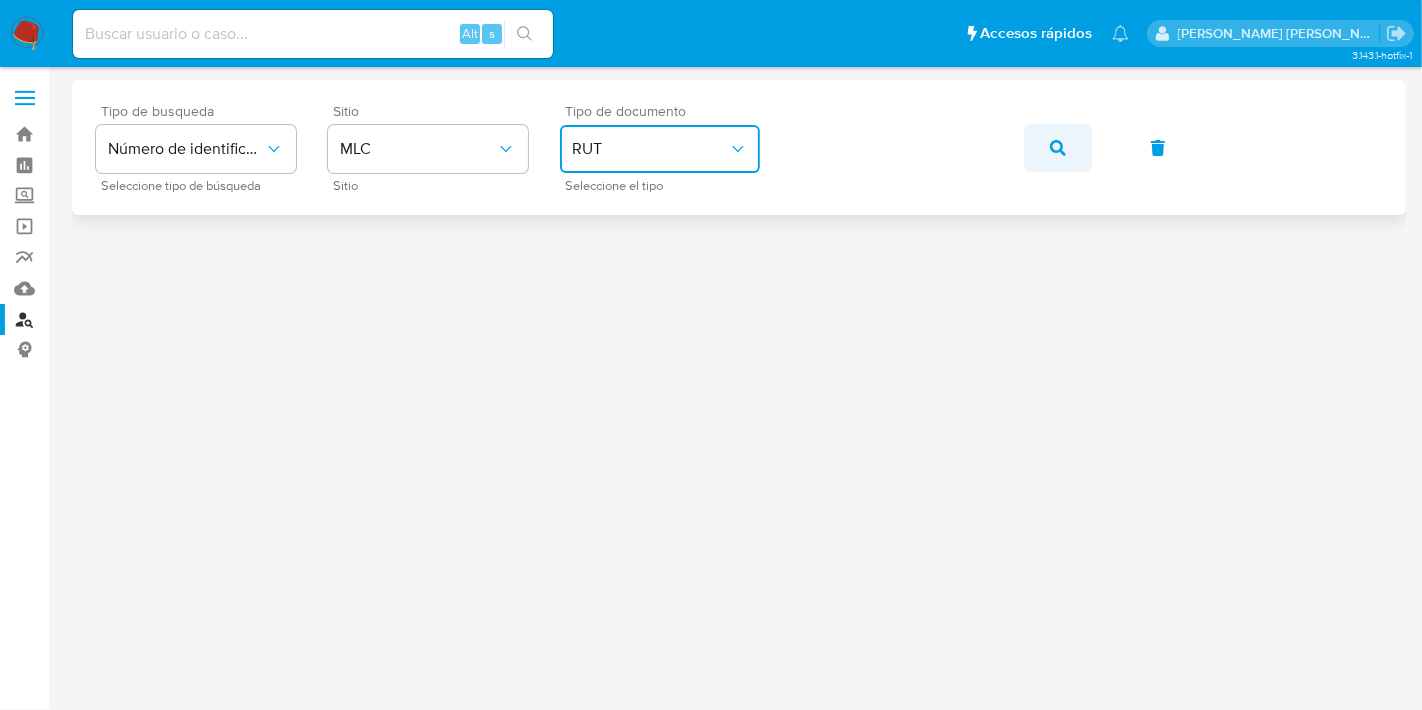 click 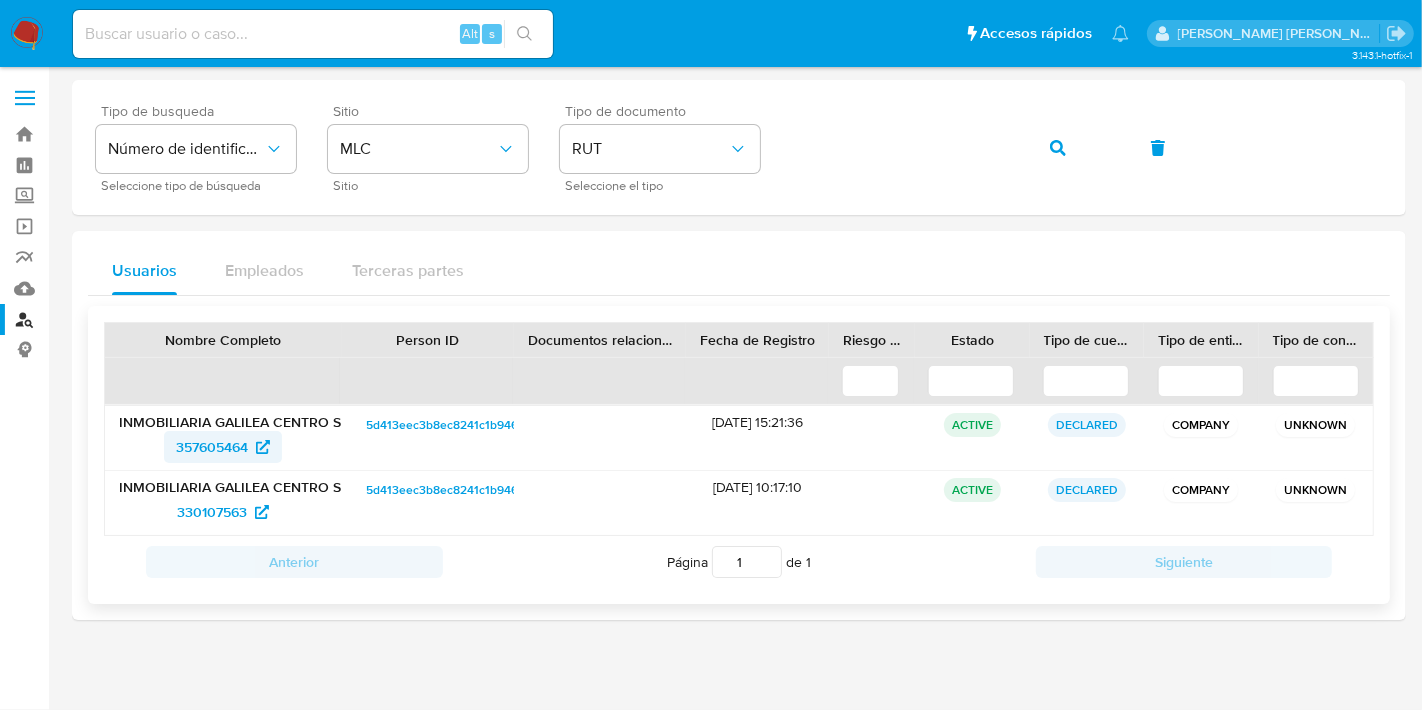 click on "357605464" at bounding box center (212, 447) 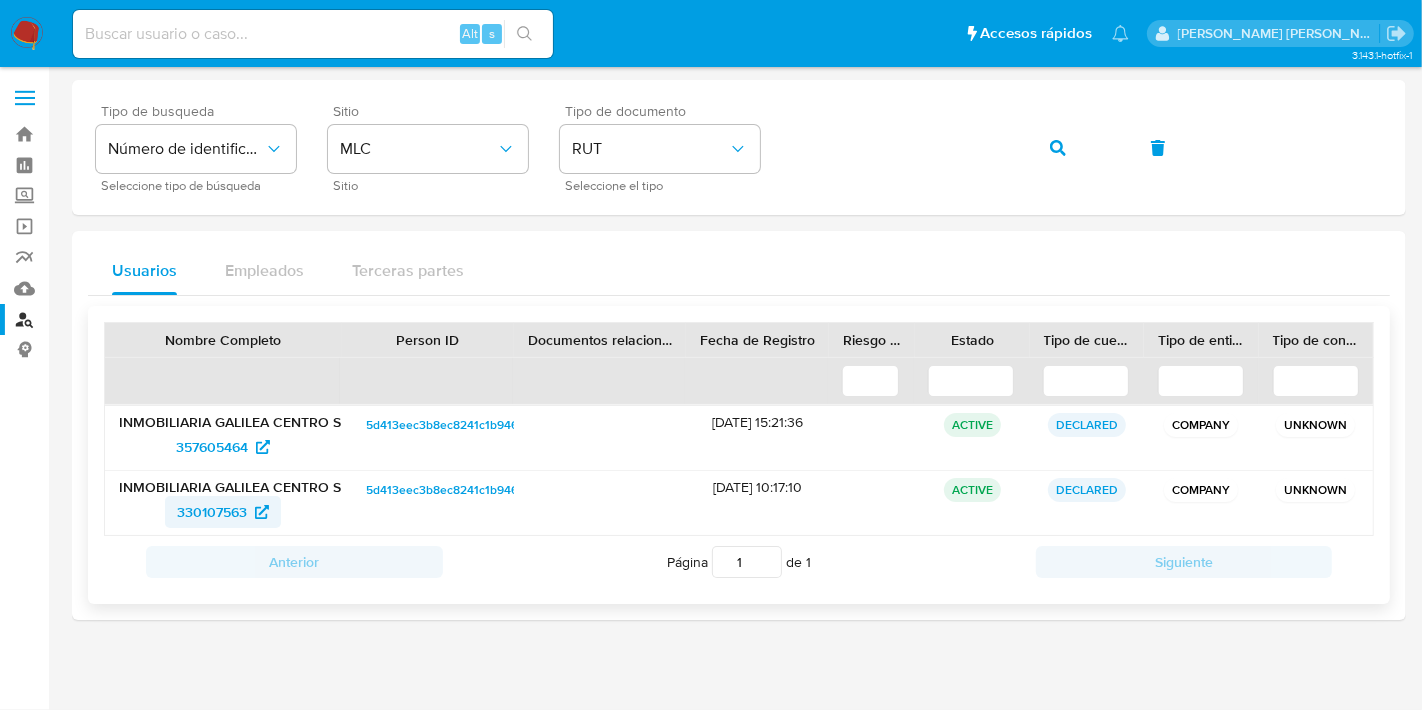 click on "330107563" at bounding box center (212, 512) 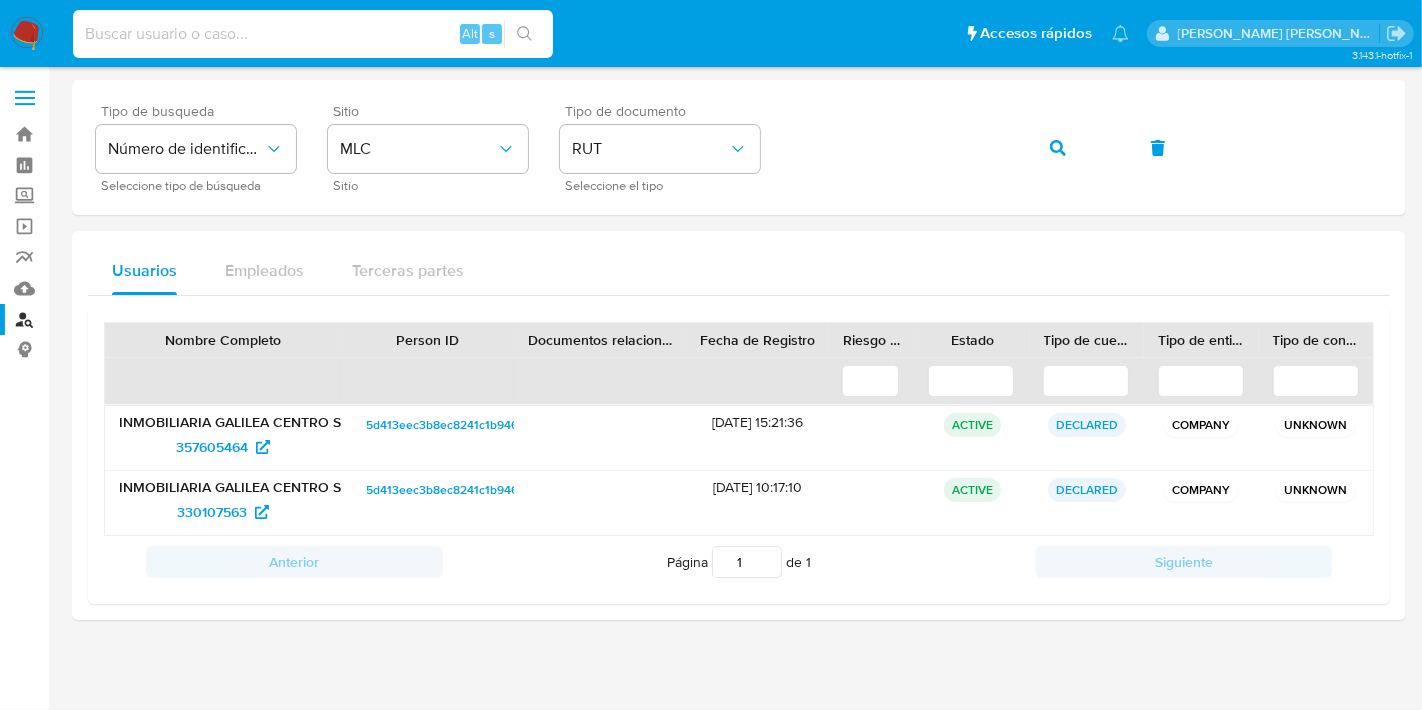 click at bounding box center [313, 34] 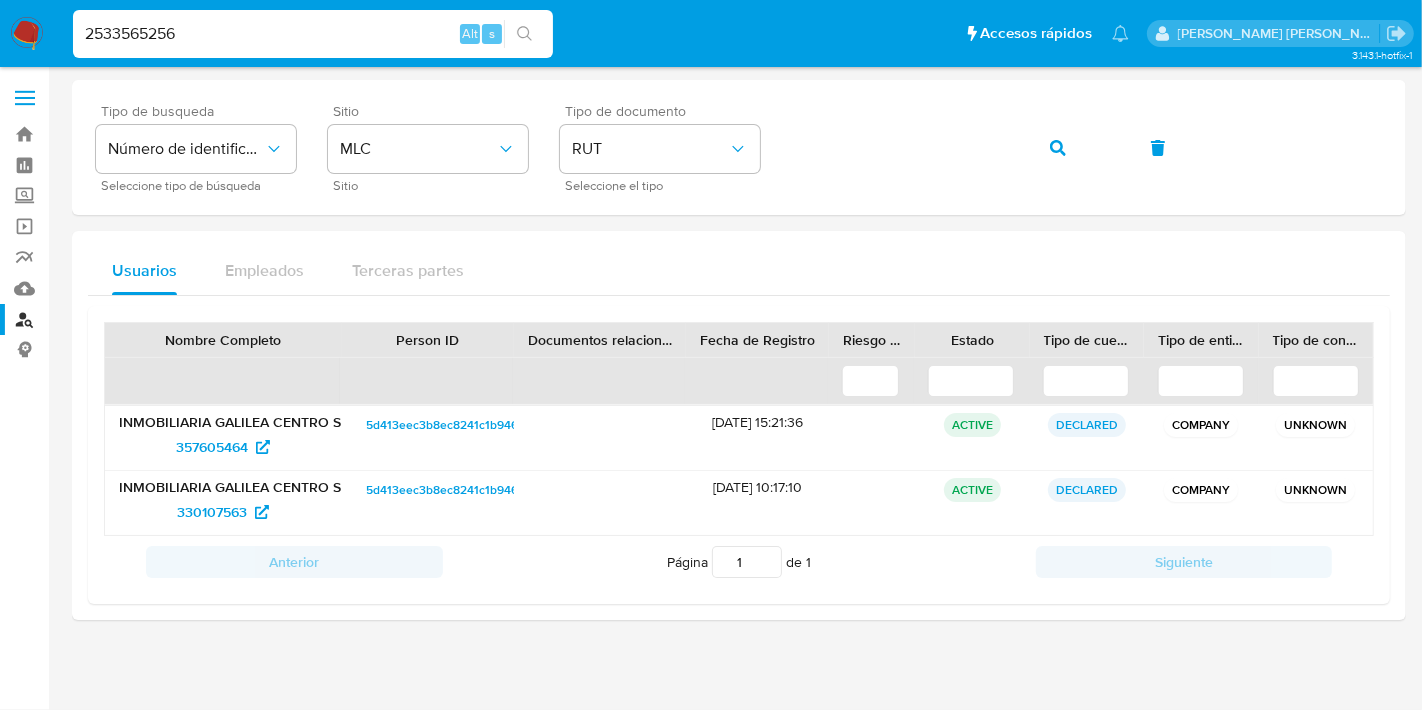 type on "2533565256" 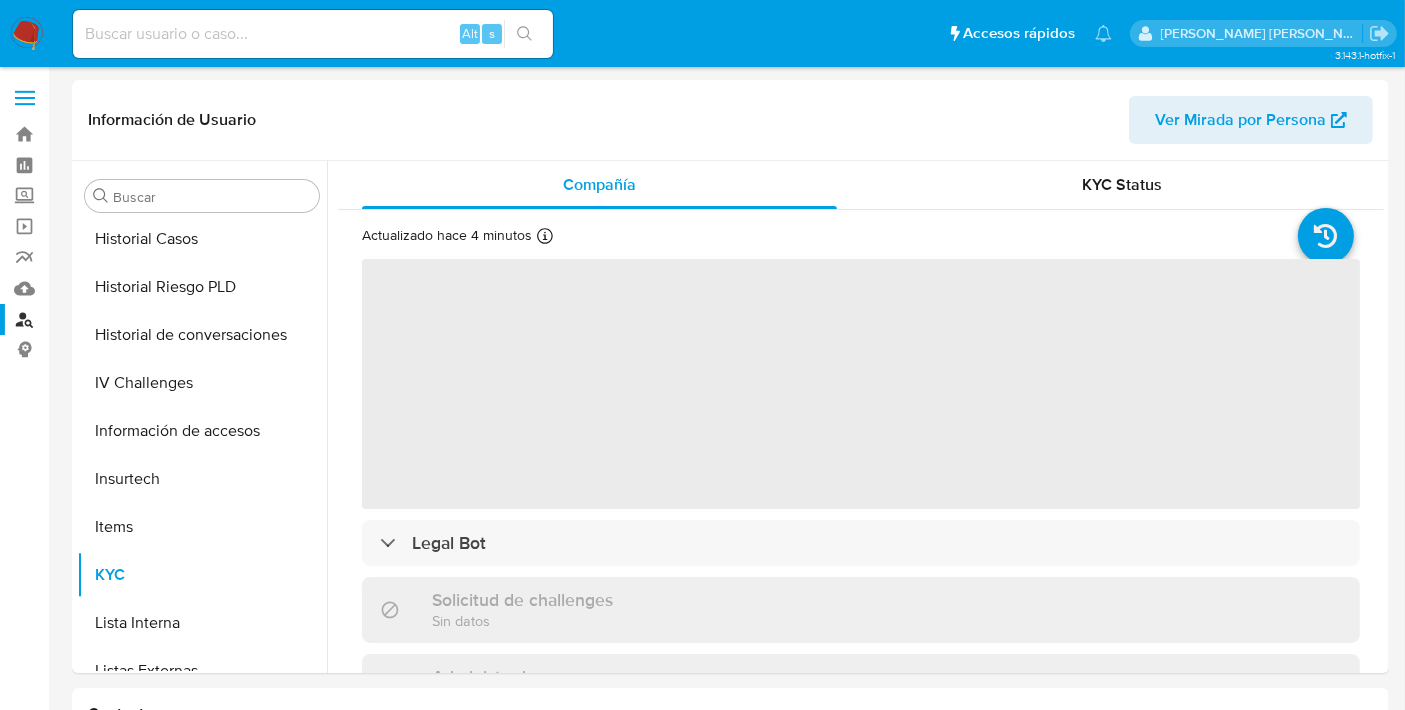scroll, scrollTop: 796, scrollLeft: 0, axis: vertical 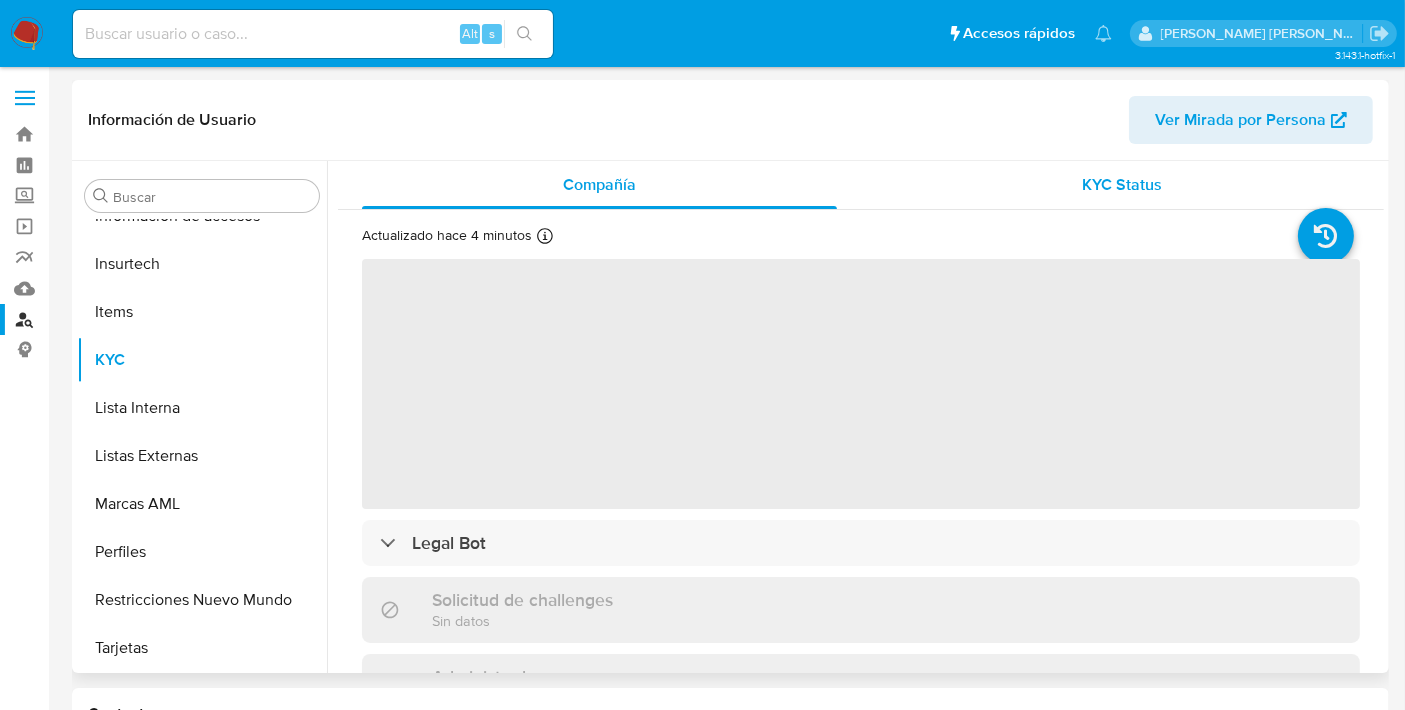click on "KYC Status" at bounding box center [1123, 184] 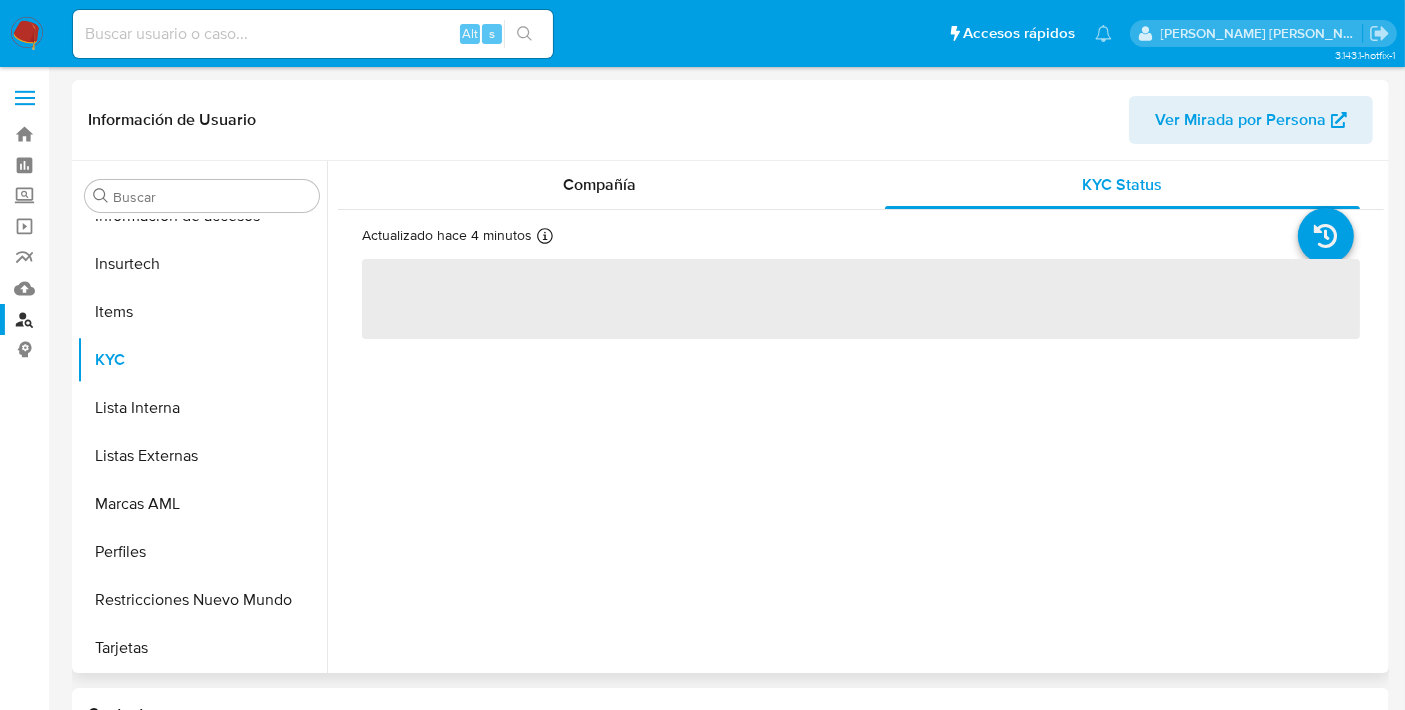 select on "10" 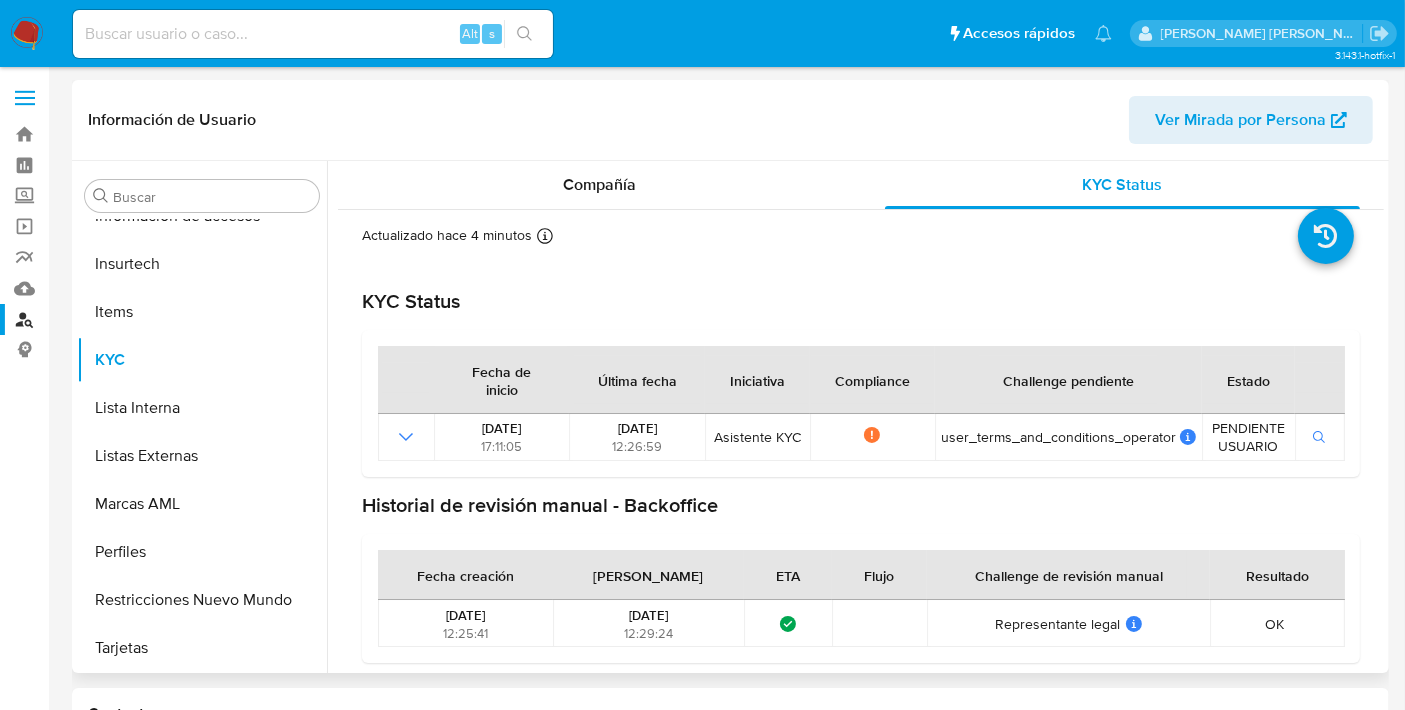 scroll, scrollTop: 5, scrollLeft: 0, axis: vertical 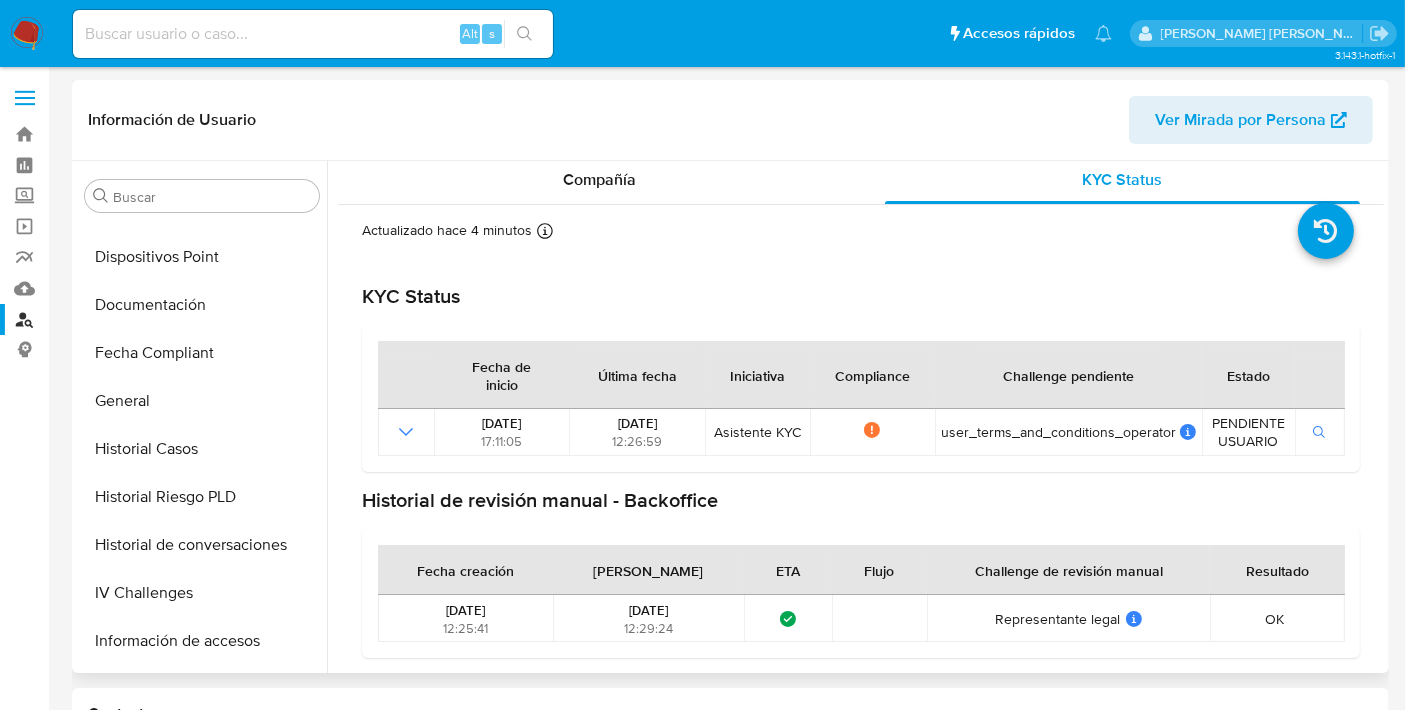 click on "General" at bounding box center [202, 401] 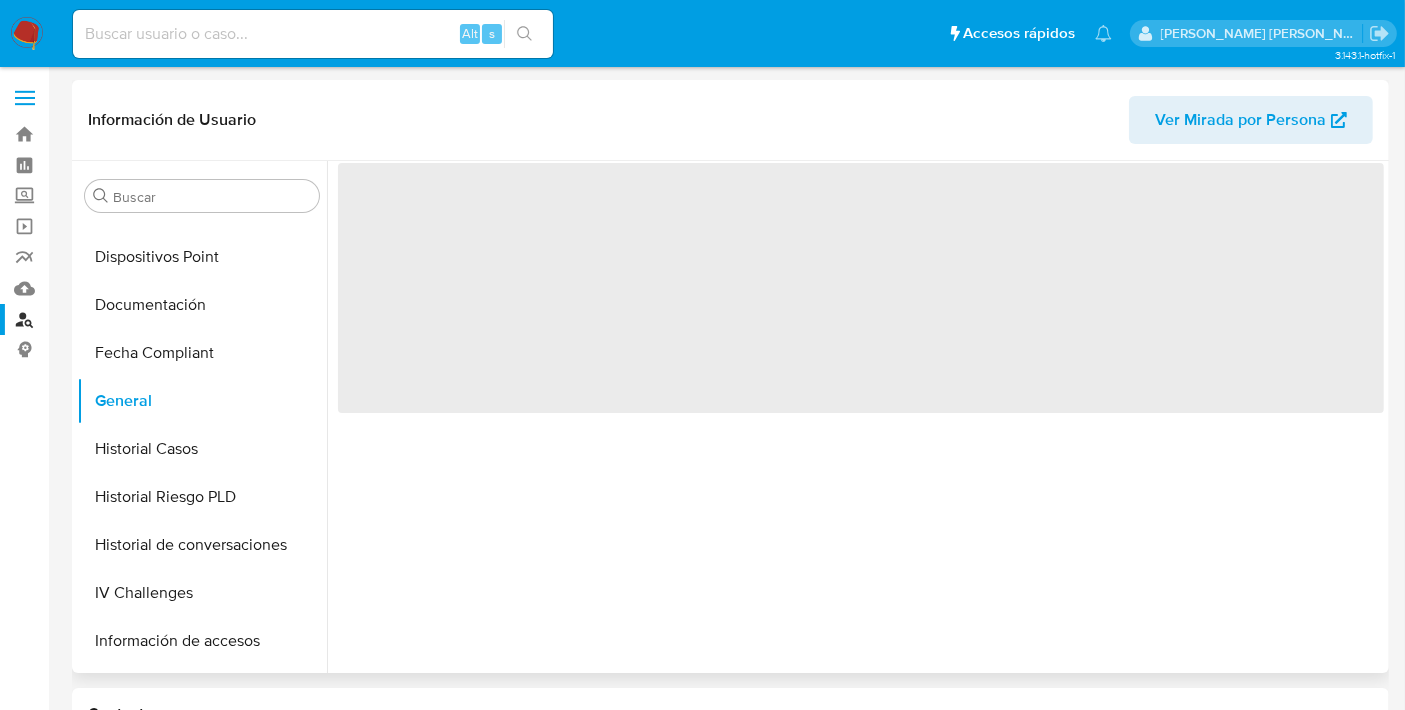scroll, scrollTop: 0, scrollLeft: 0, axis: both 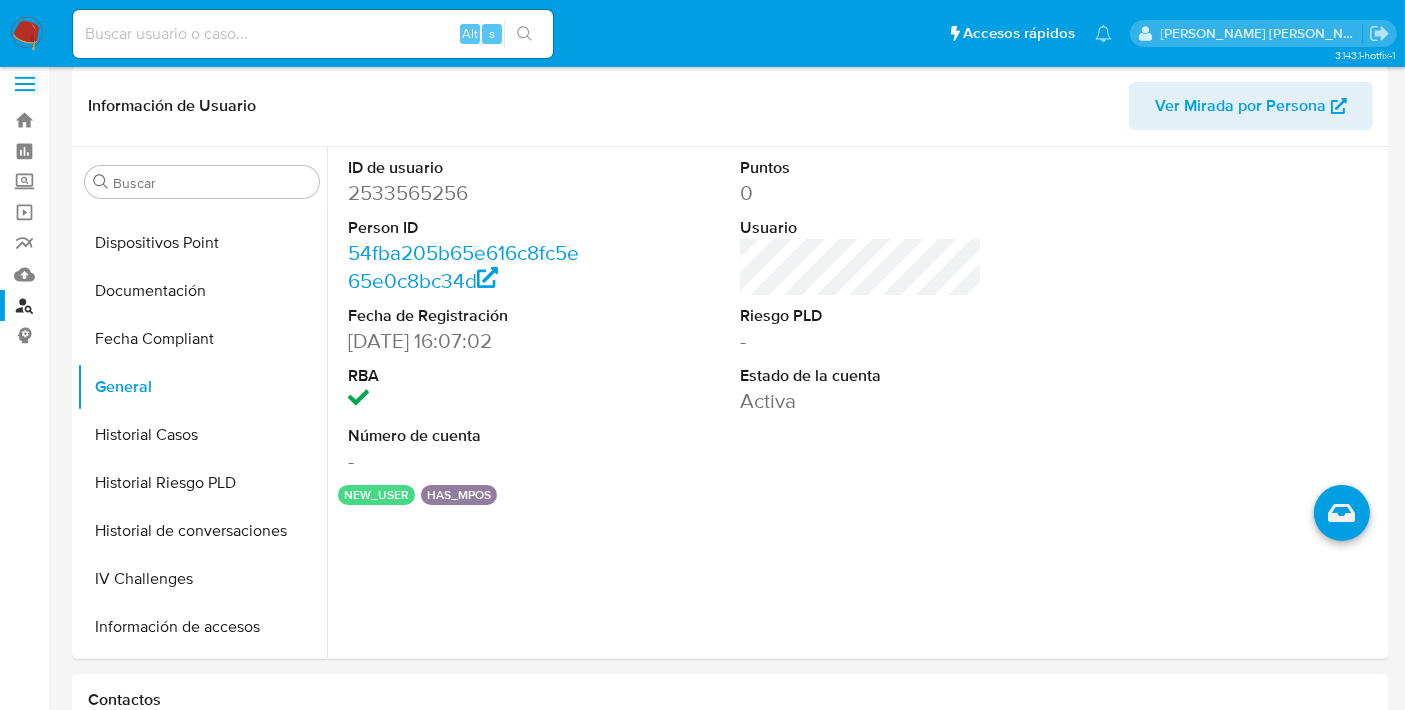 click at bounding box center (313, 34) 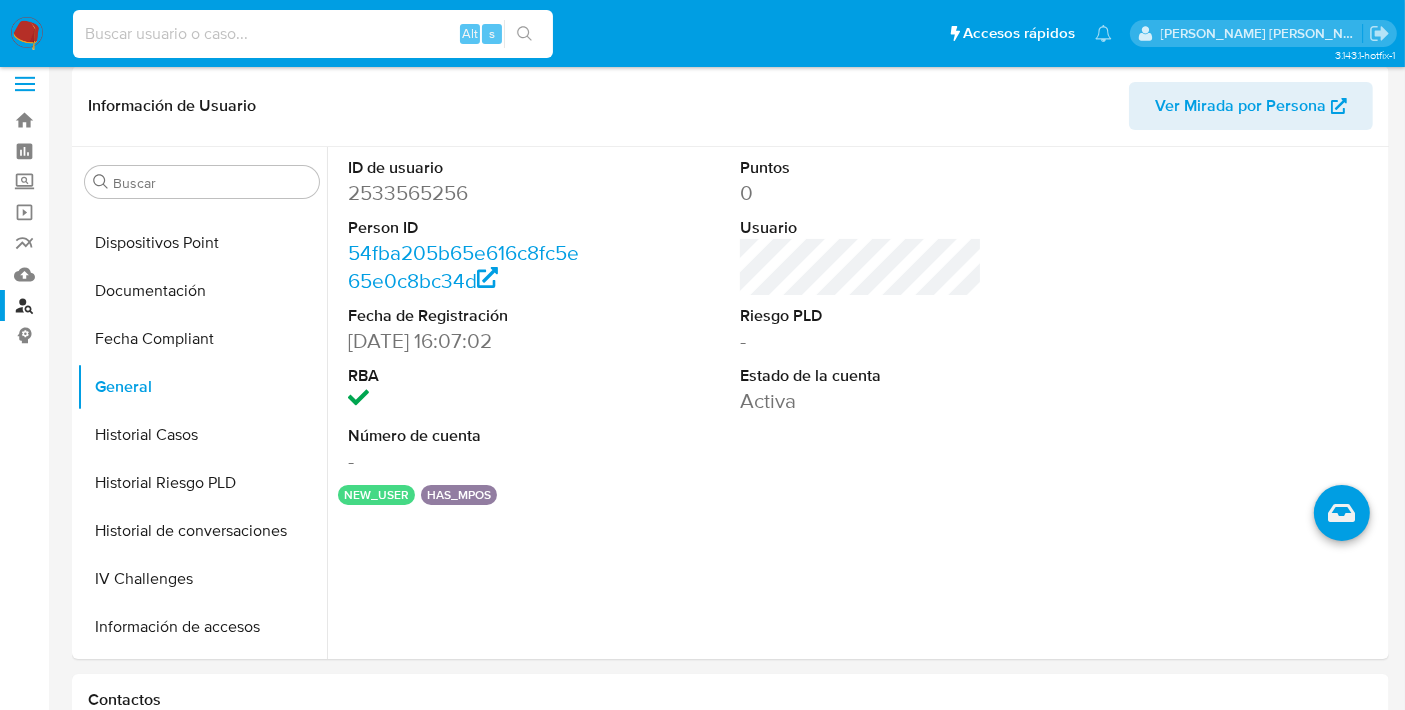 paste on "2515184338" 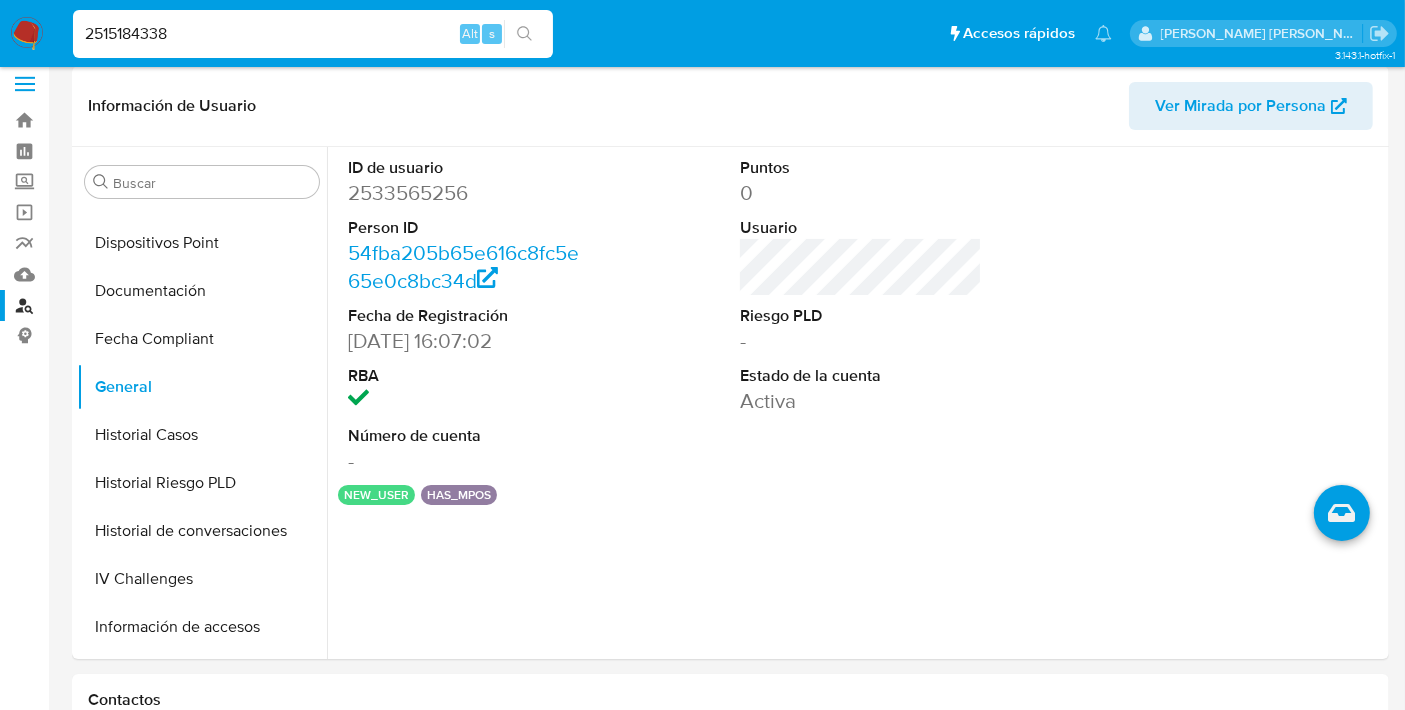 type on "2515184338" 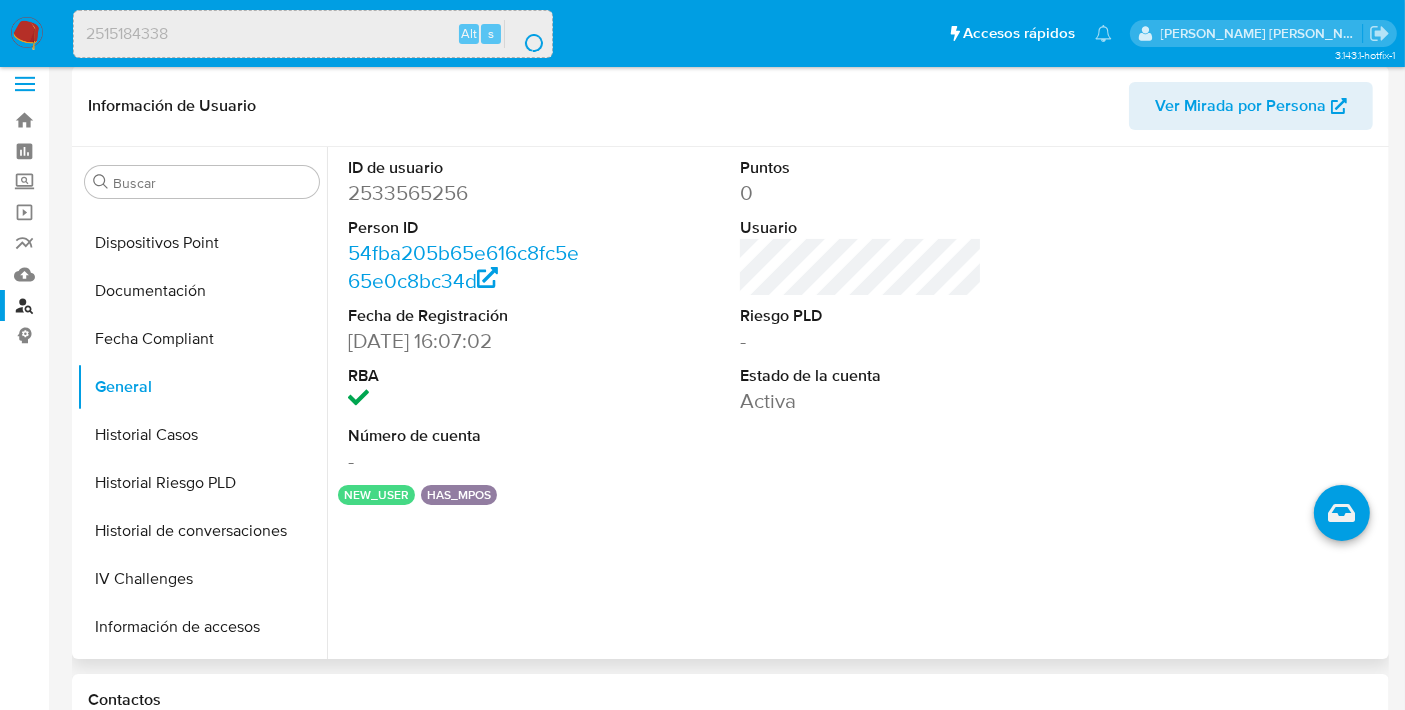 scroll, scrollTop: 0, scrollLeft: 0, axis: both 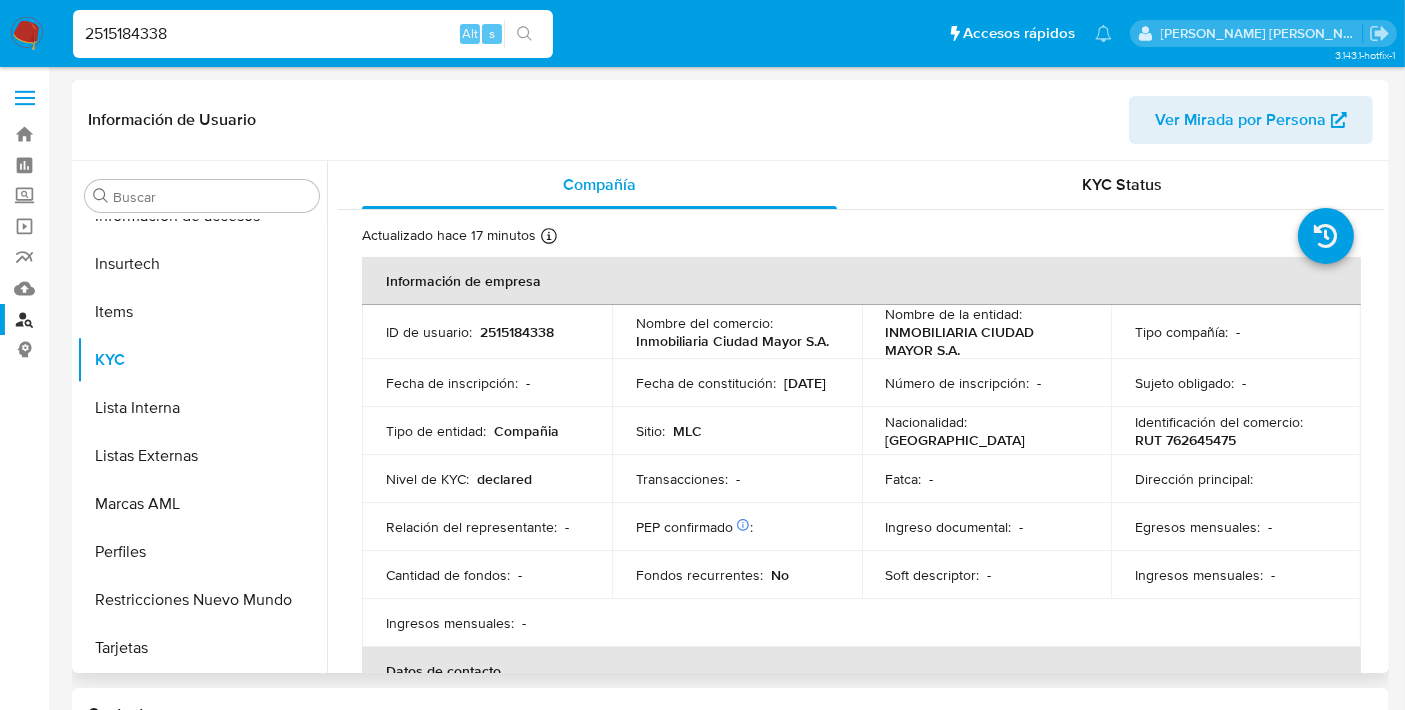 select on "10" 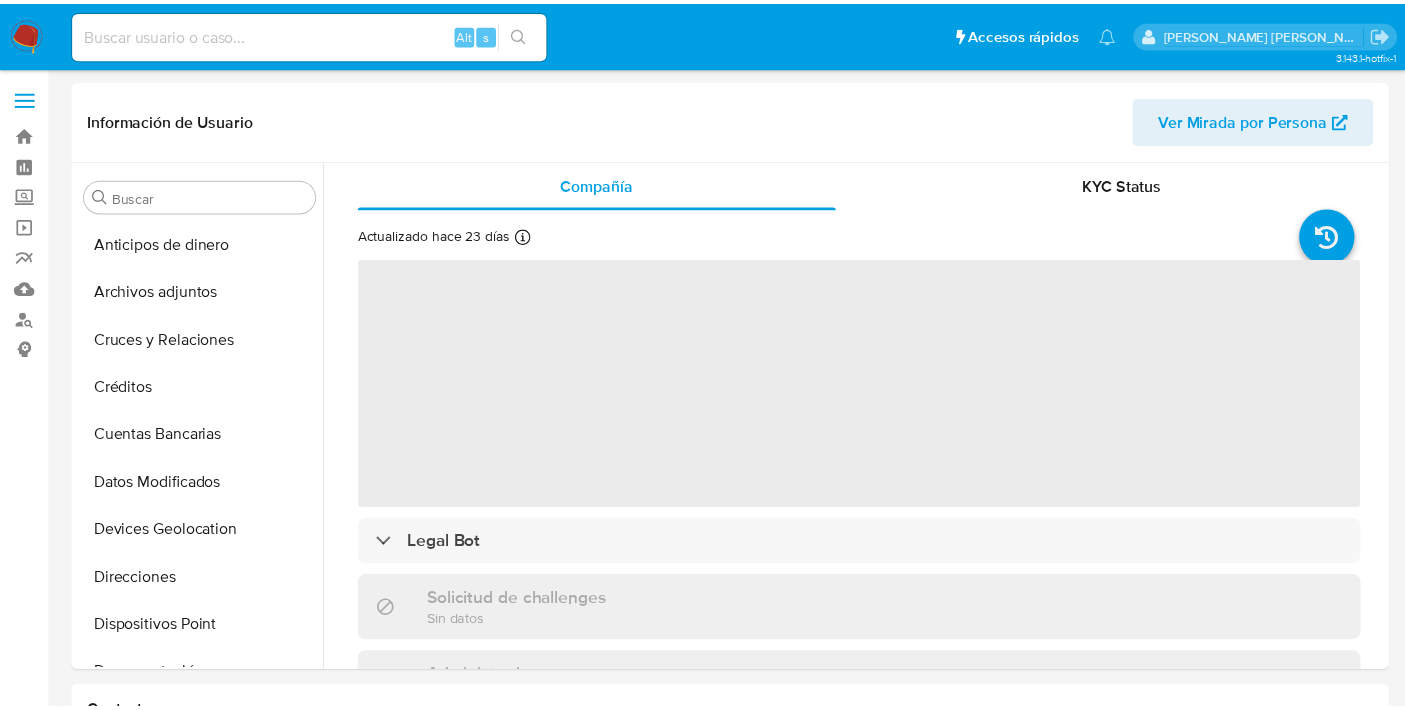 scroll, scrollTop: 0, scrollLeft: 0, axis: both 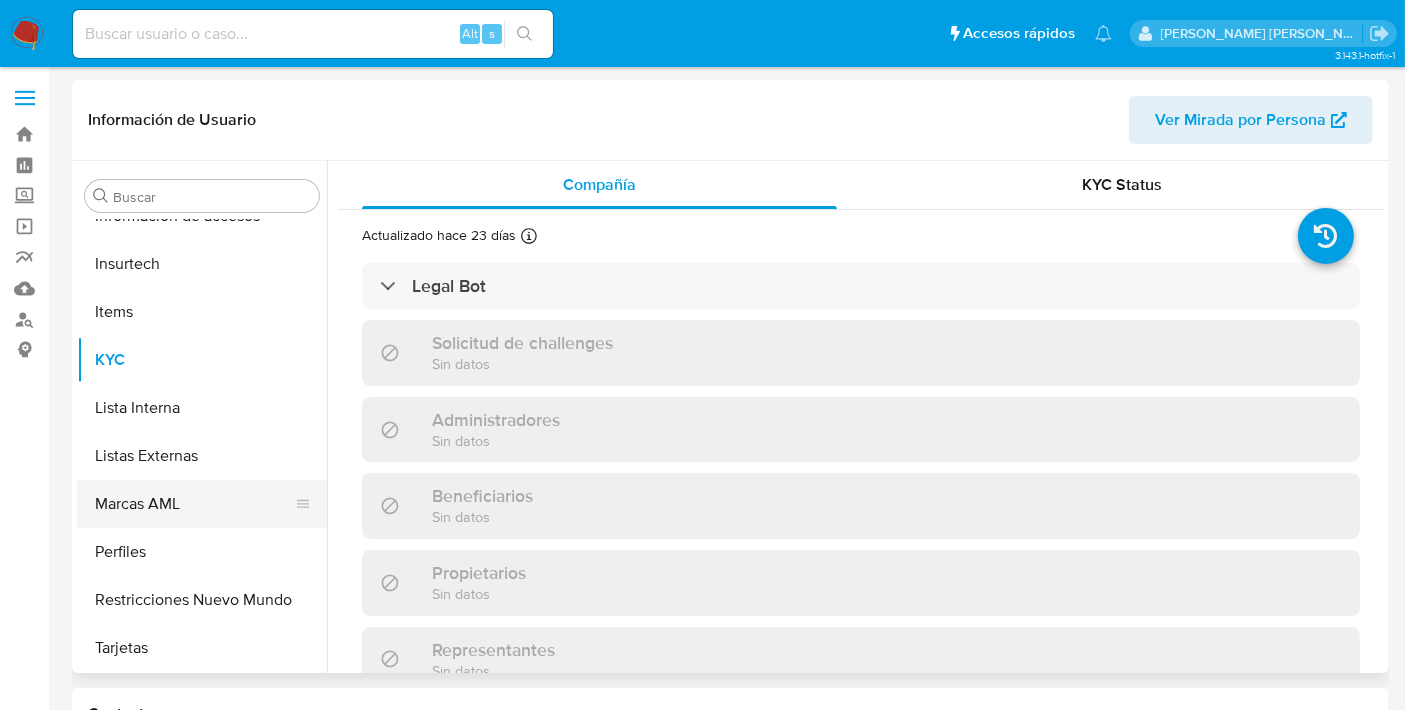 select on "10" 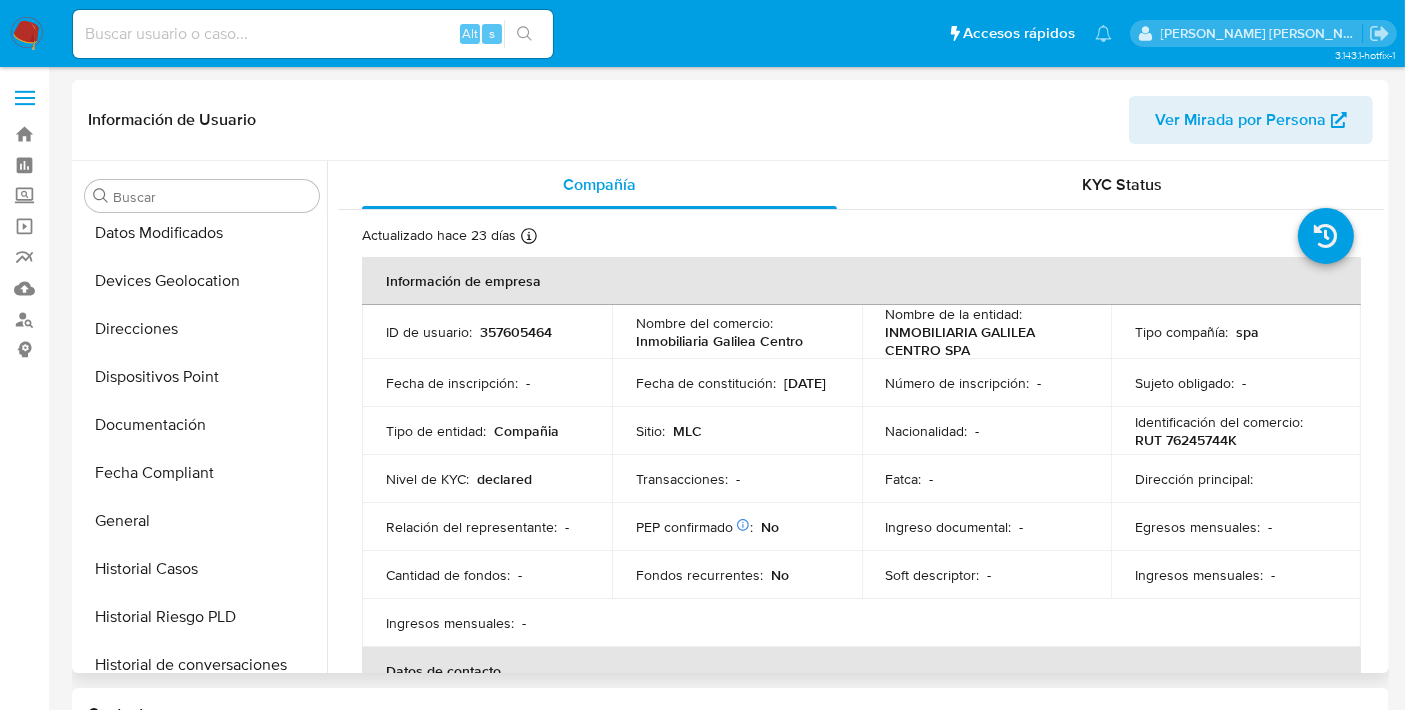 scroll, scrollTop: 249, scrollLeft: 0, axis: vertical 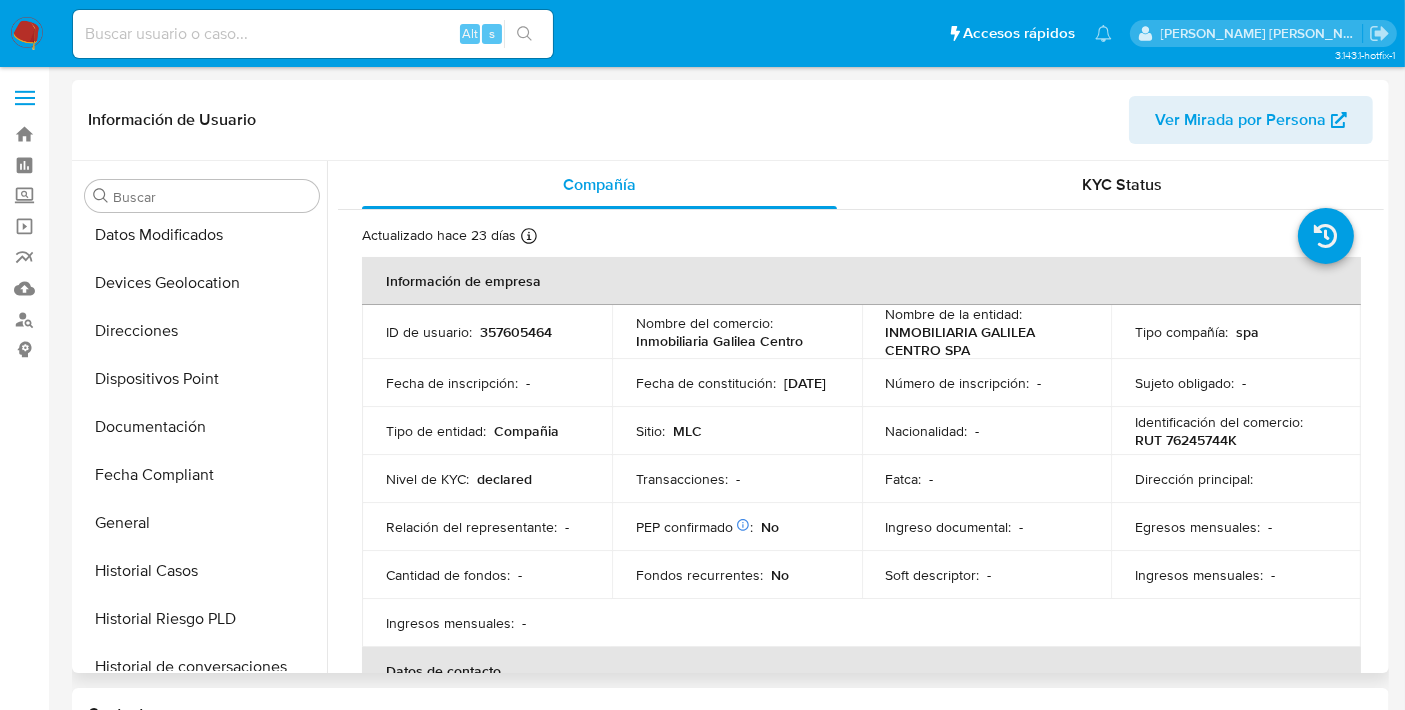 click on "General" at bounding box center (202, 523) 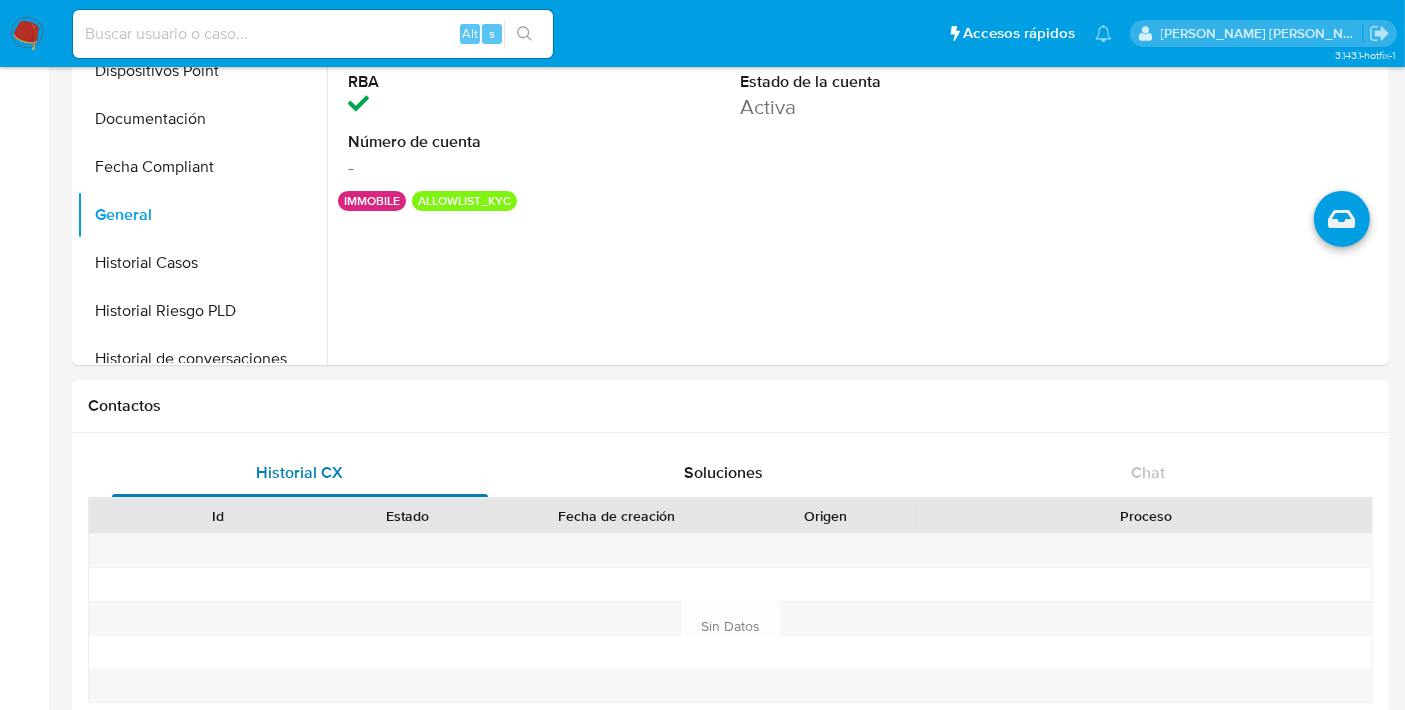 scroll, scrollTop: 294, scrollLeft: 0, axis: vertical 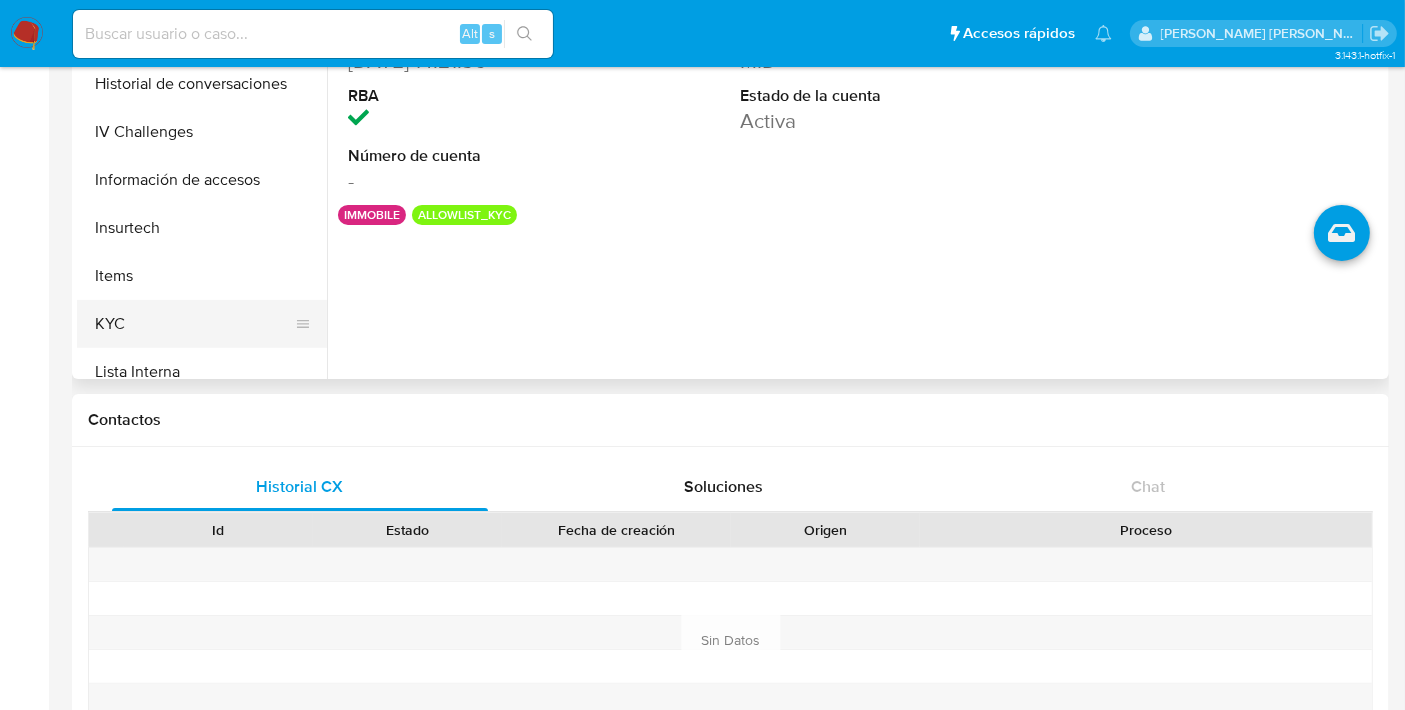 click on "KYC" at bounding box center (194, 324) 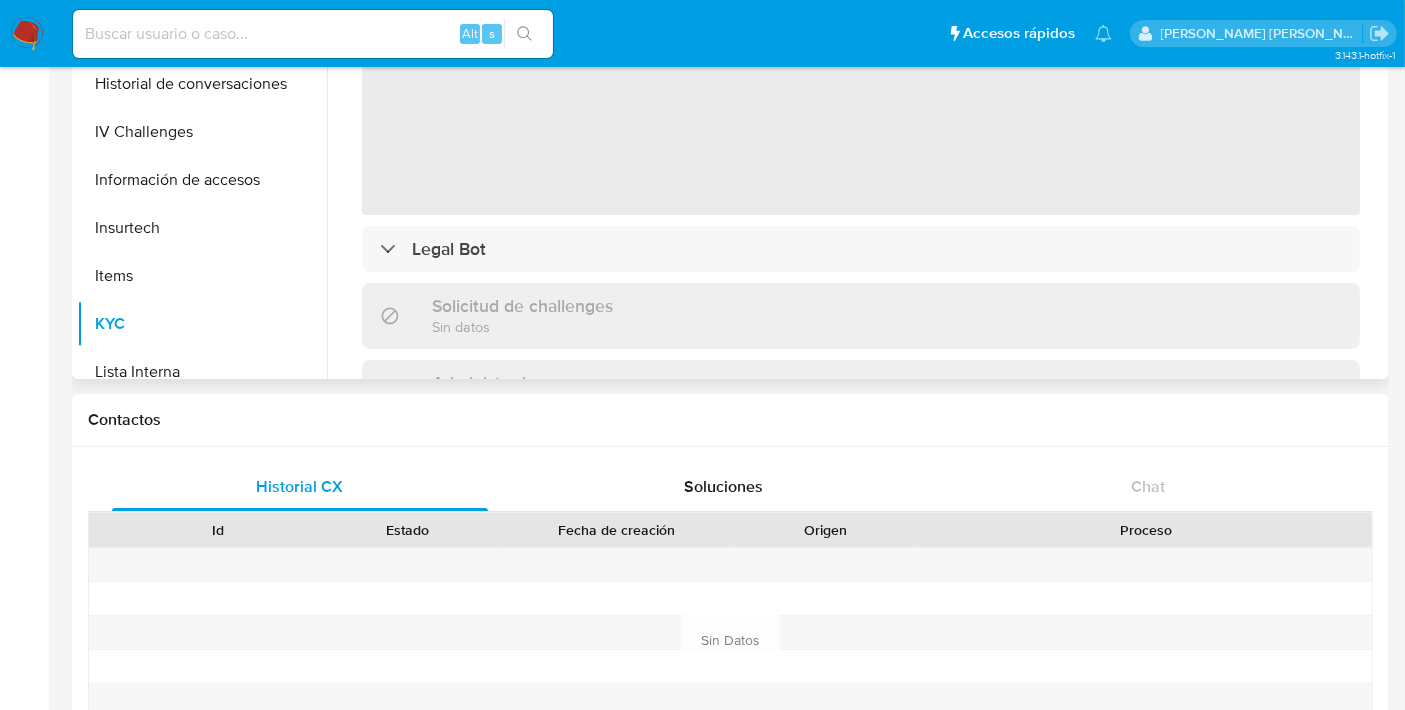 scroll, scrollTop: 0, scrollLeft: 0, axis: both 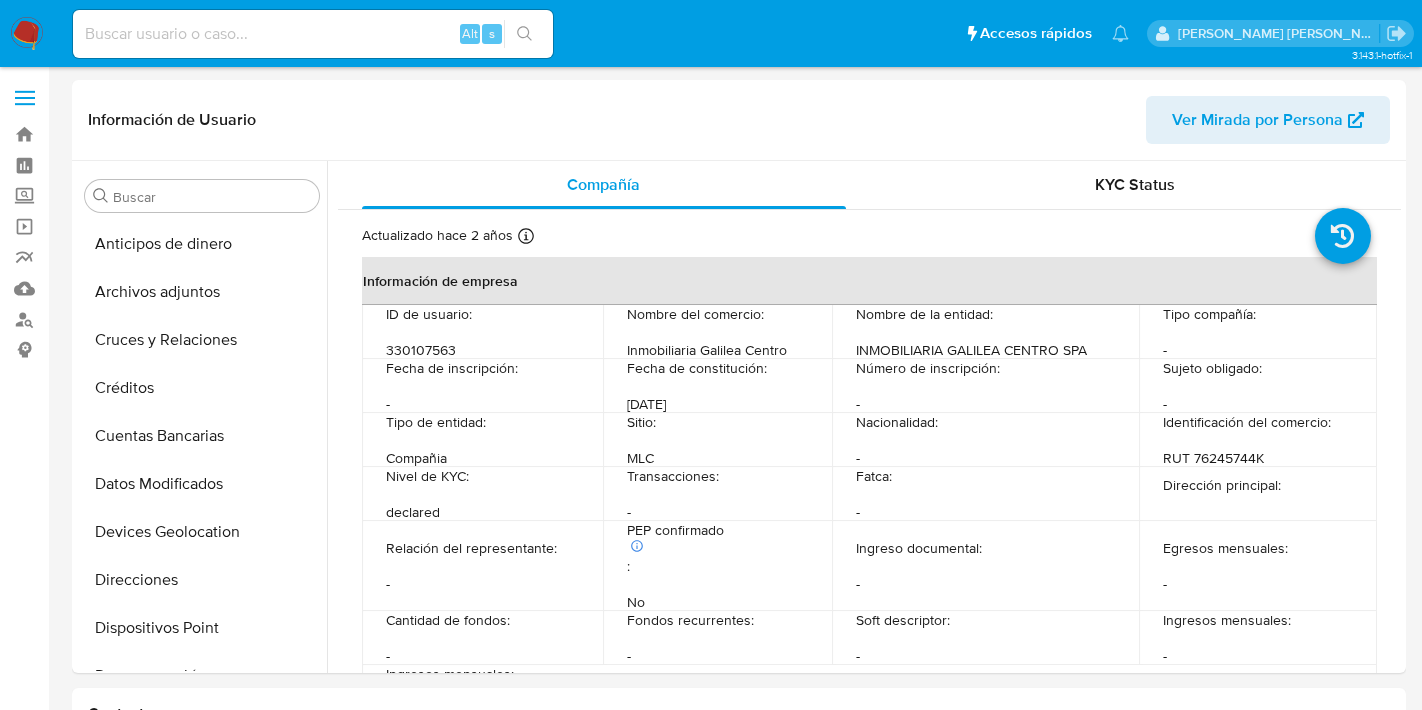 select on "10" 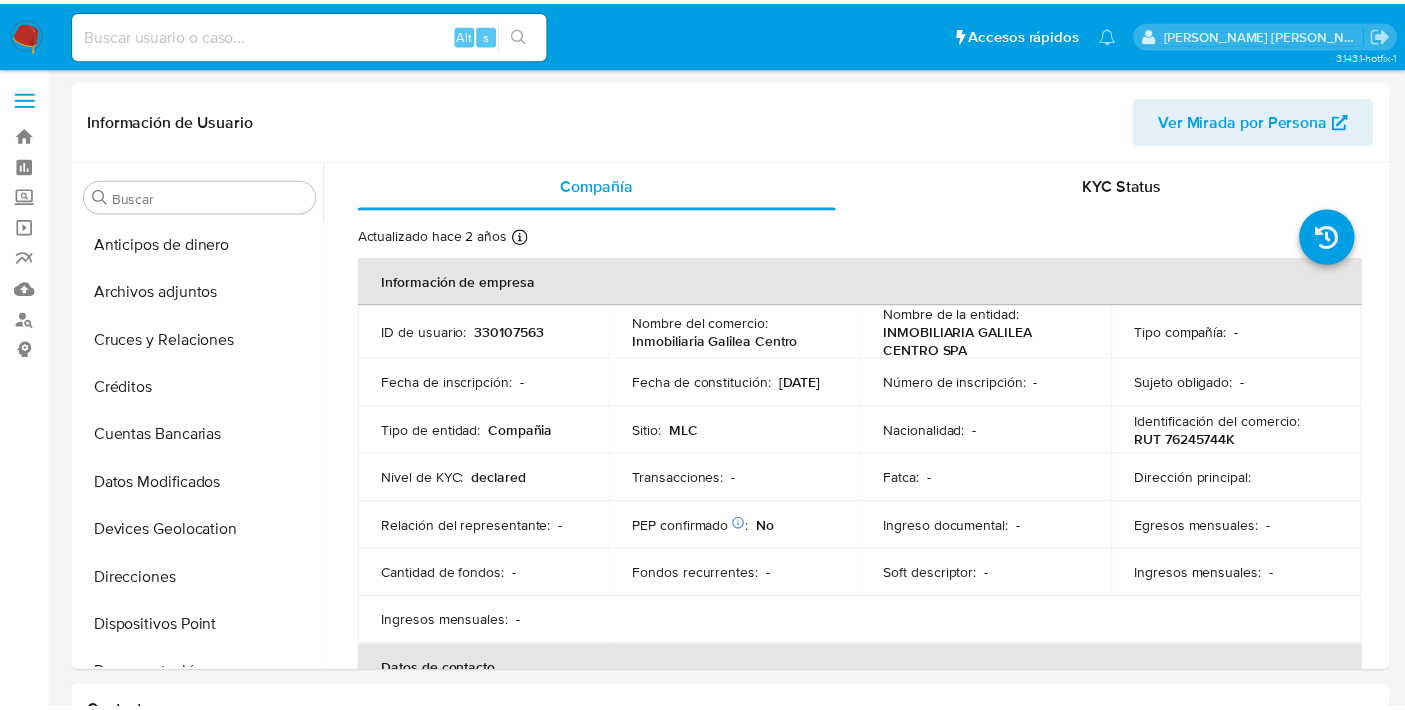 scroll, scrollTop: 0, scrollLeft: 0, axis: both 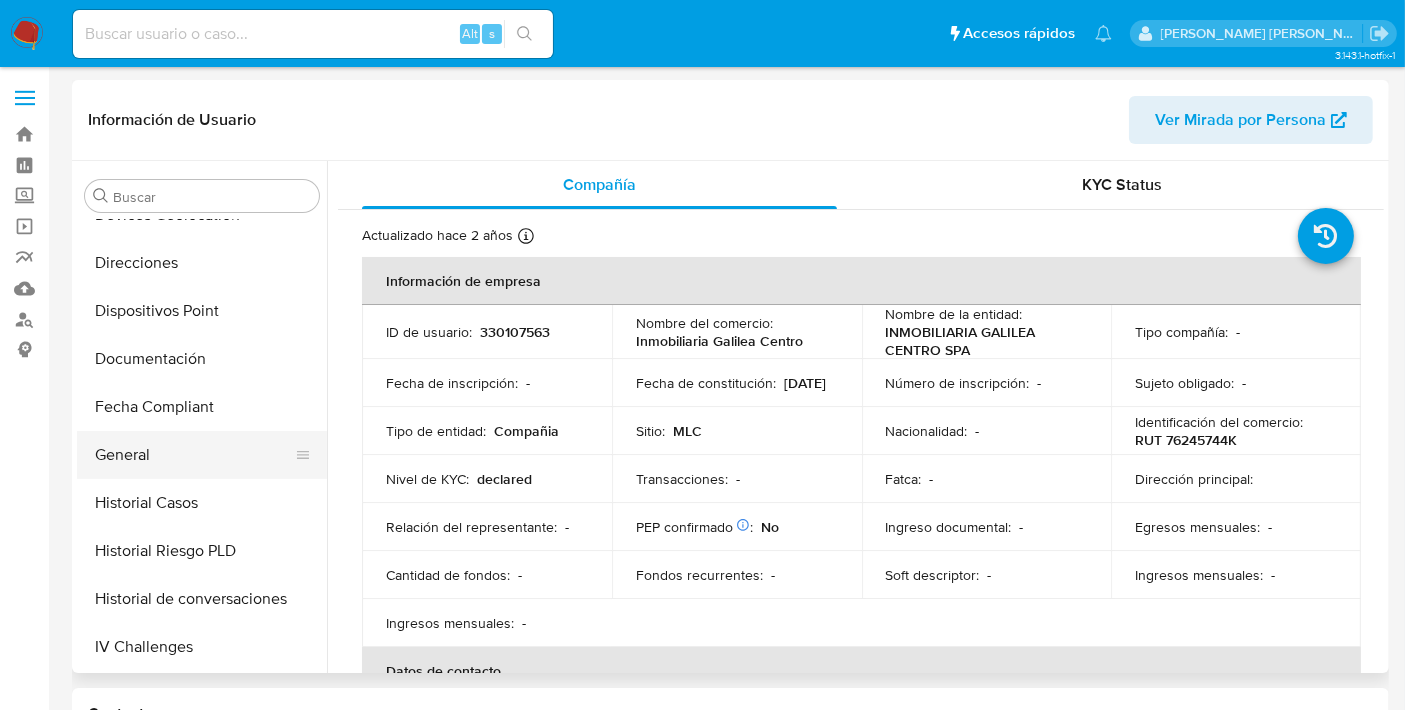 click on "General" at bounding box center [194, 455] 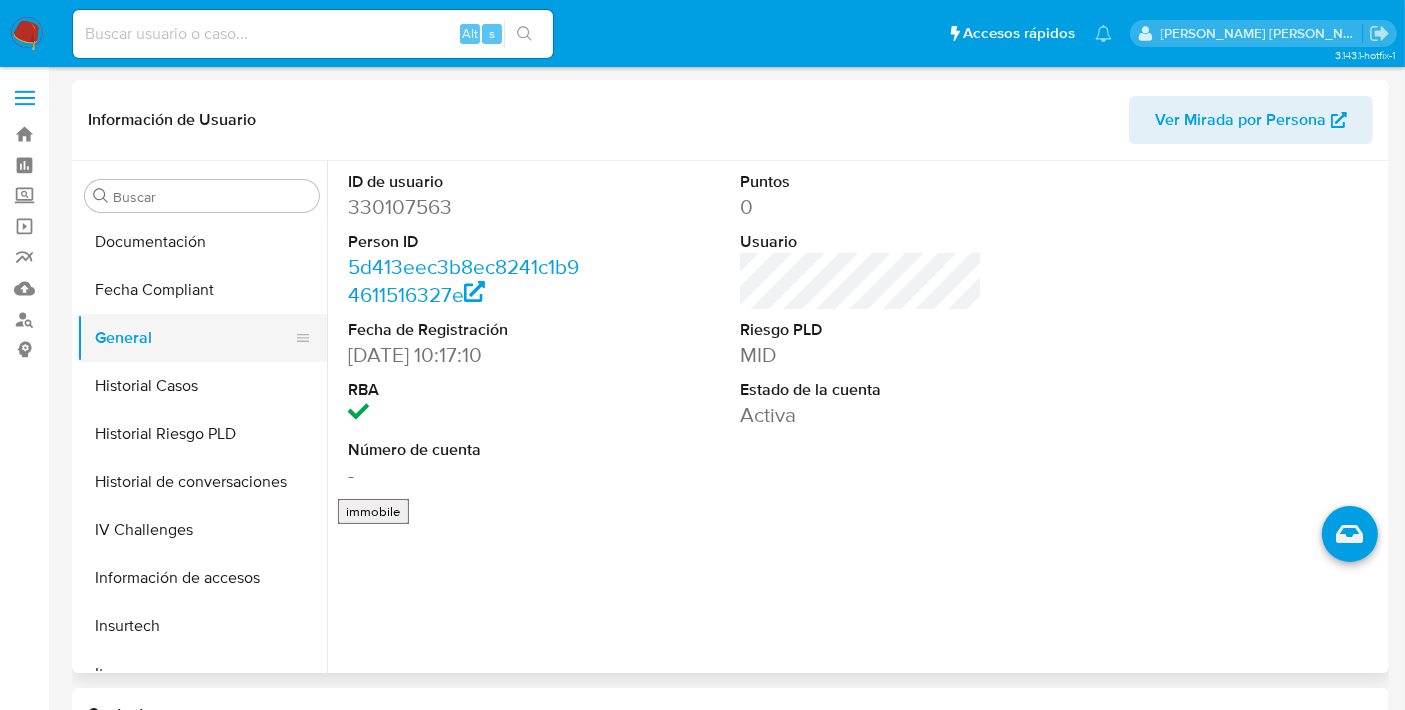 scroll, scrollTop: 713, scrollLeft: 0, axis: vertical 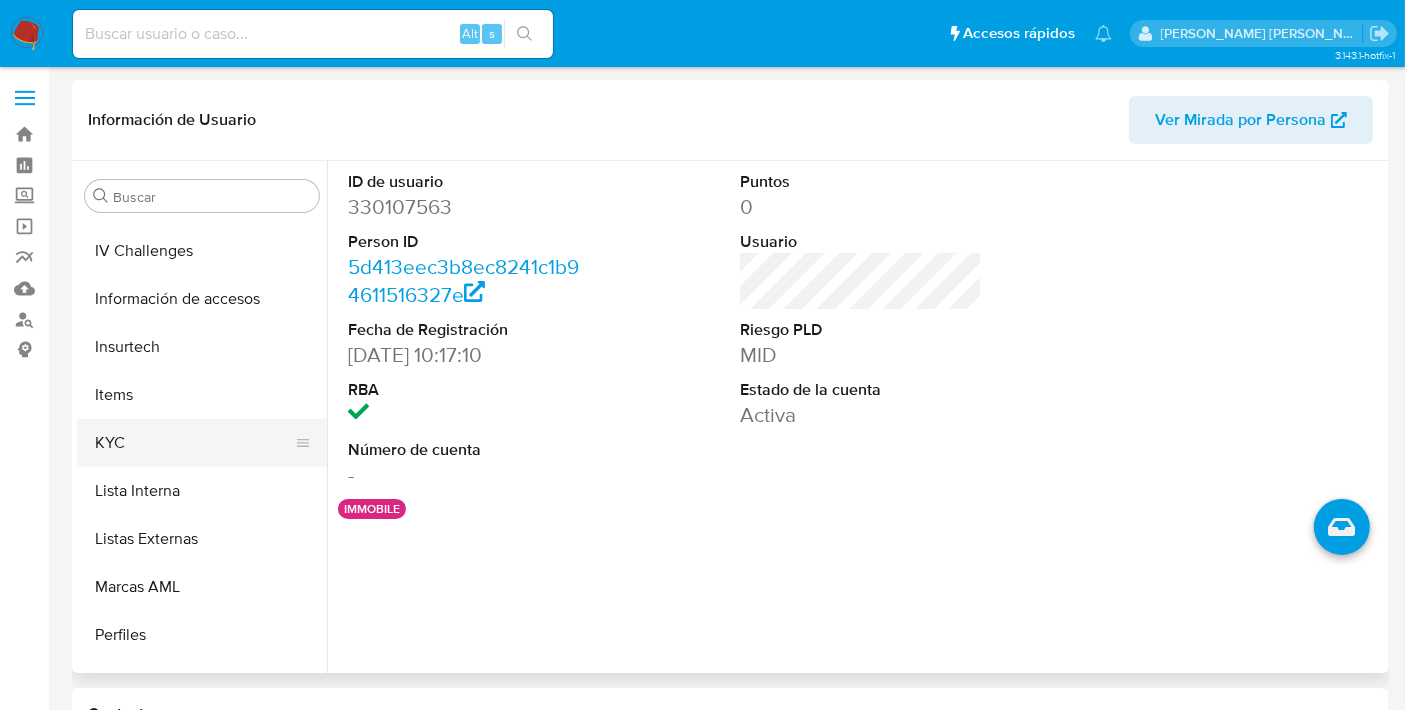 click on "KYC" at bounding box center (194, 443) 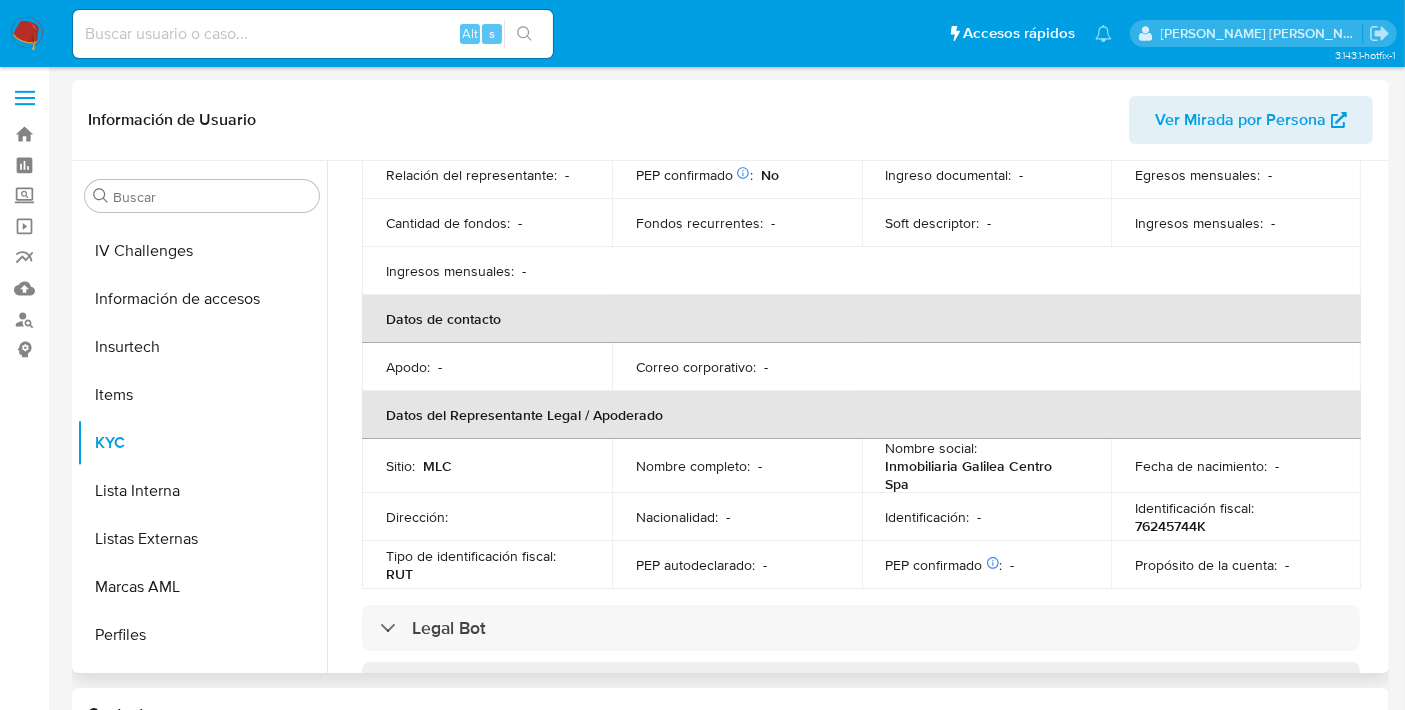 scroll, scrollTop: 286, scrollLeft: 0, axis: vertical 